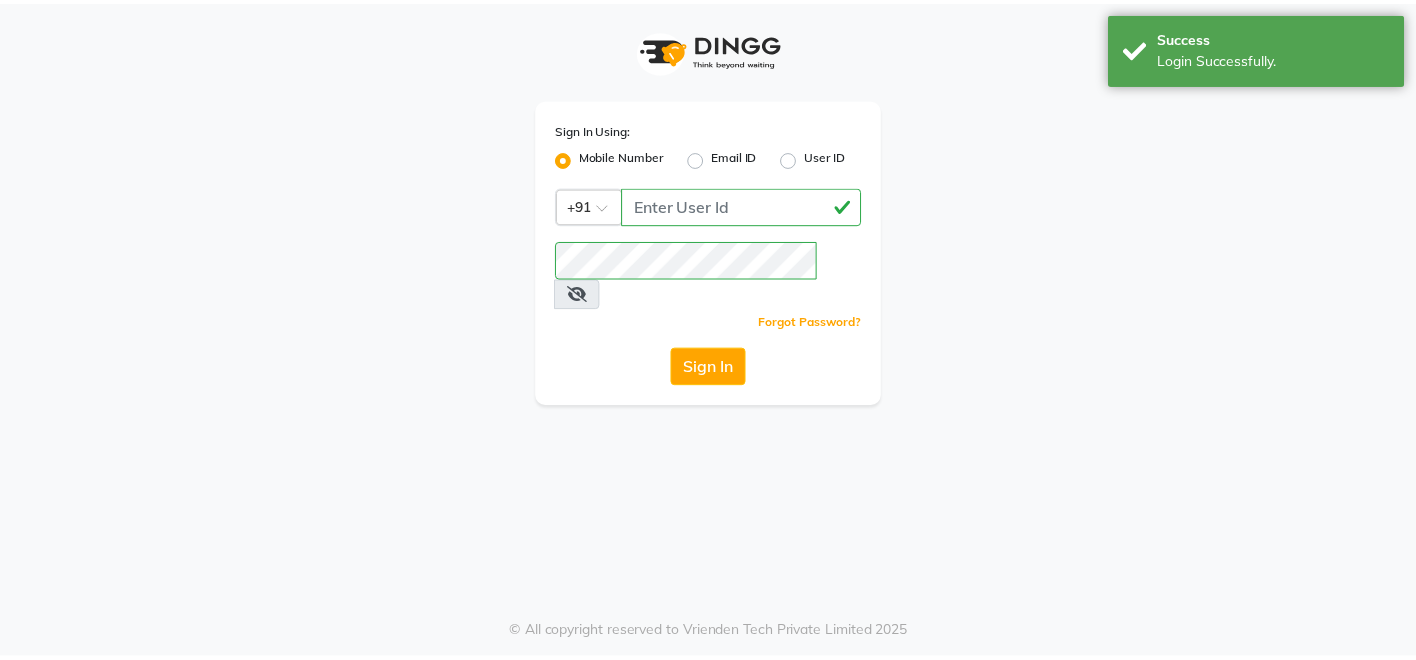 scroll, scrollTop: 0, scrollLeft: 0, axis: both 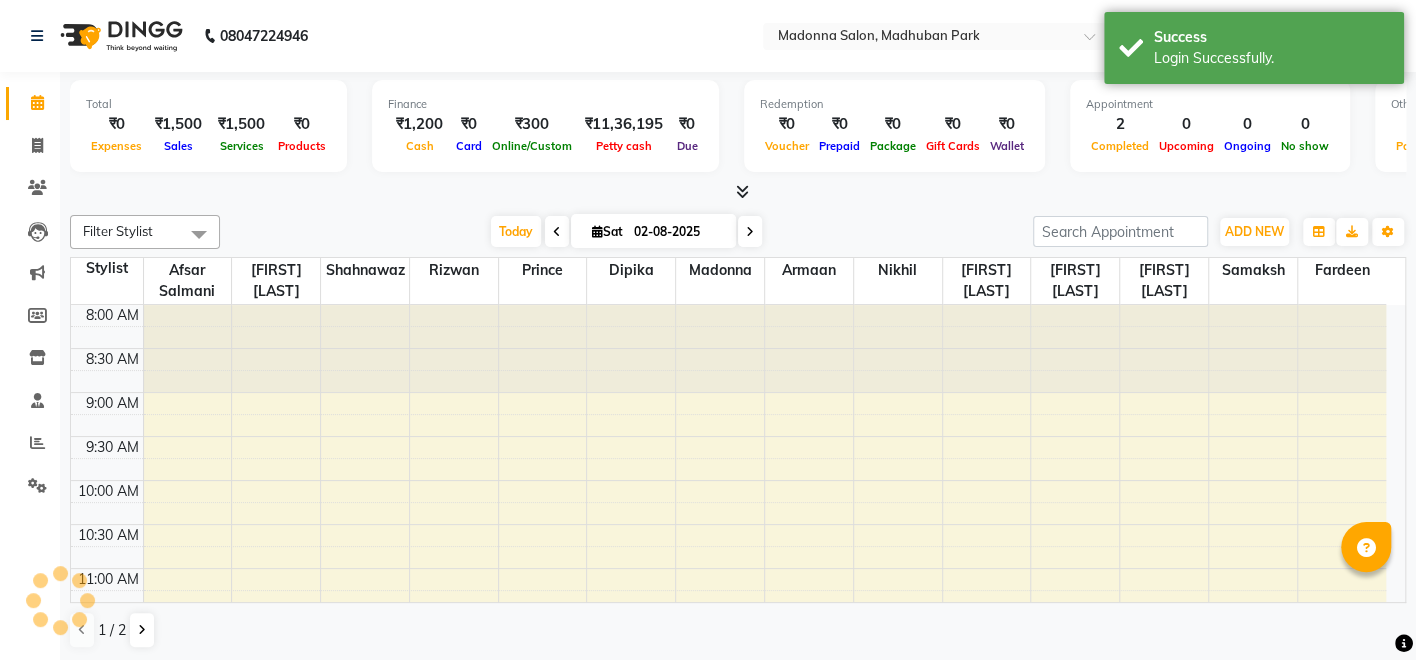 select on "en" 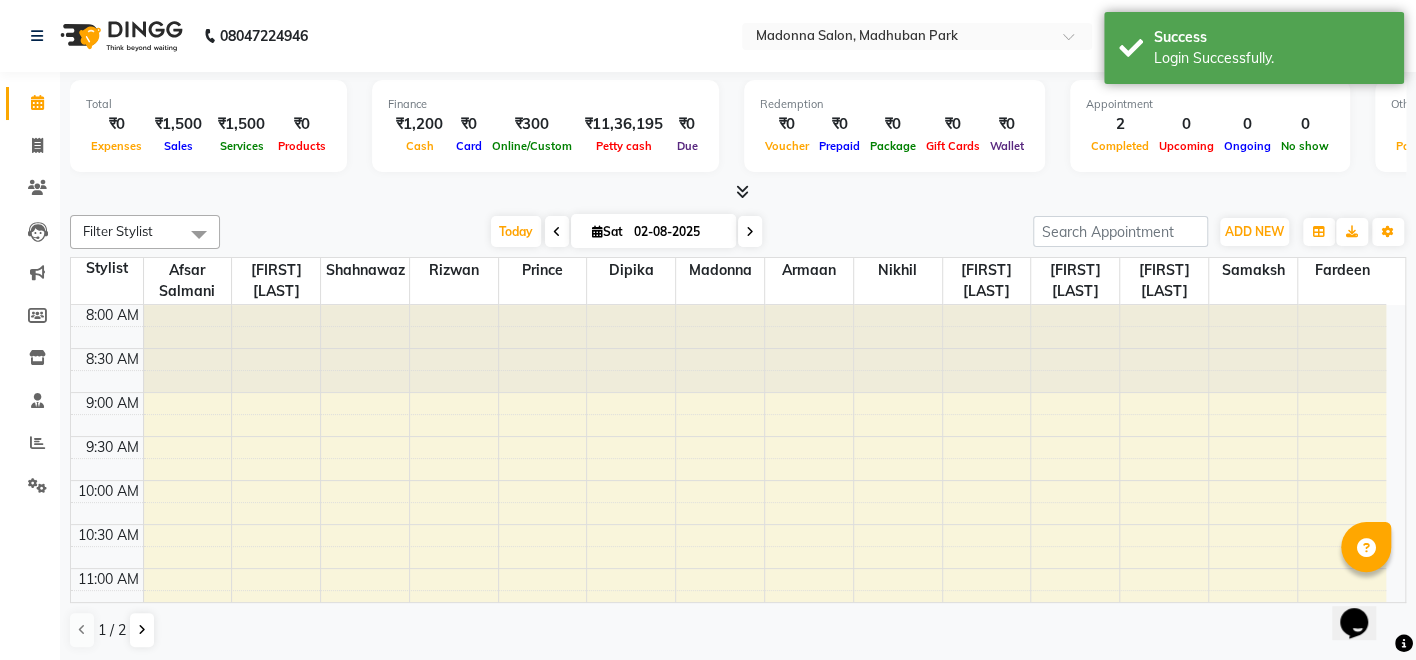 scroll, scrollTop: 0, scrollLeft: 0, axis: both 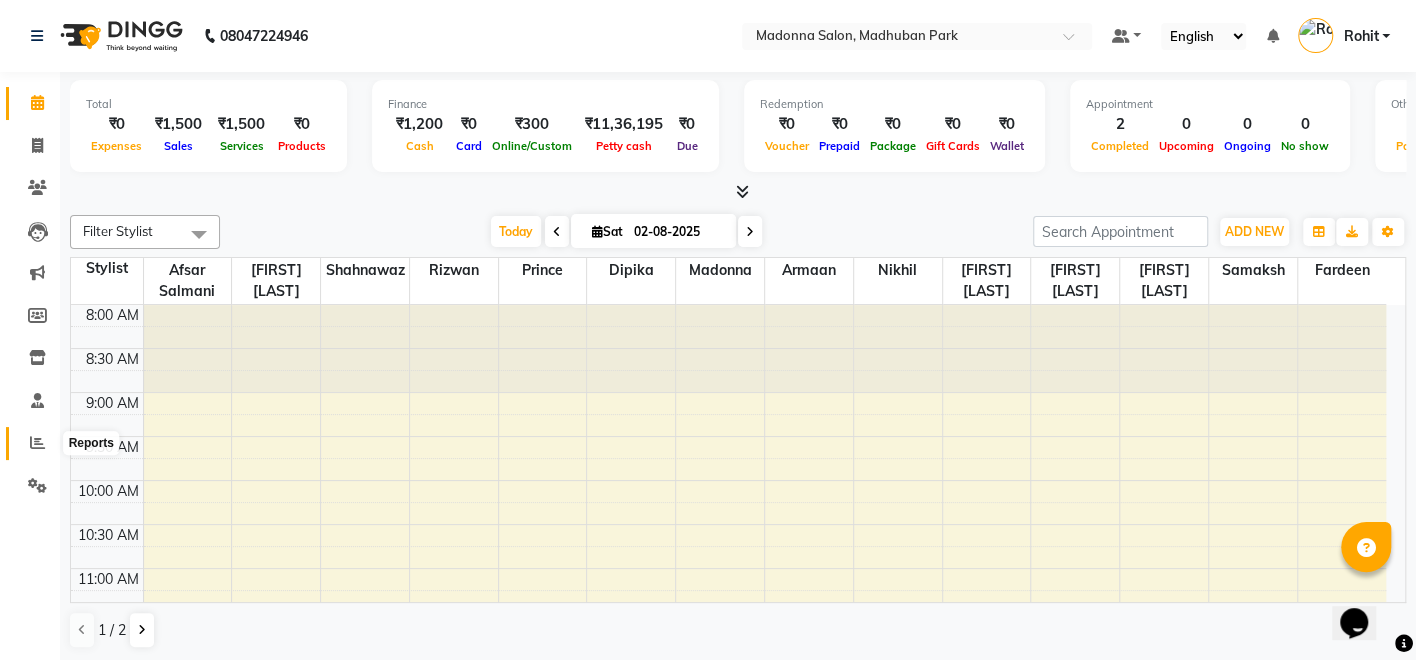 click 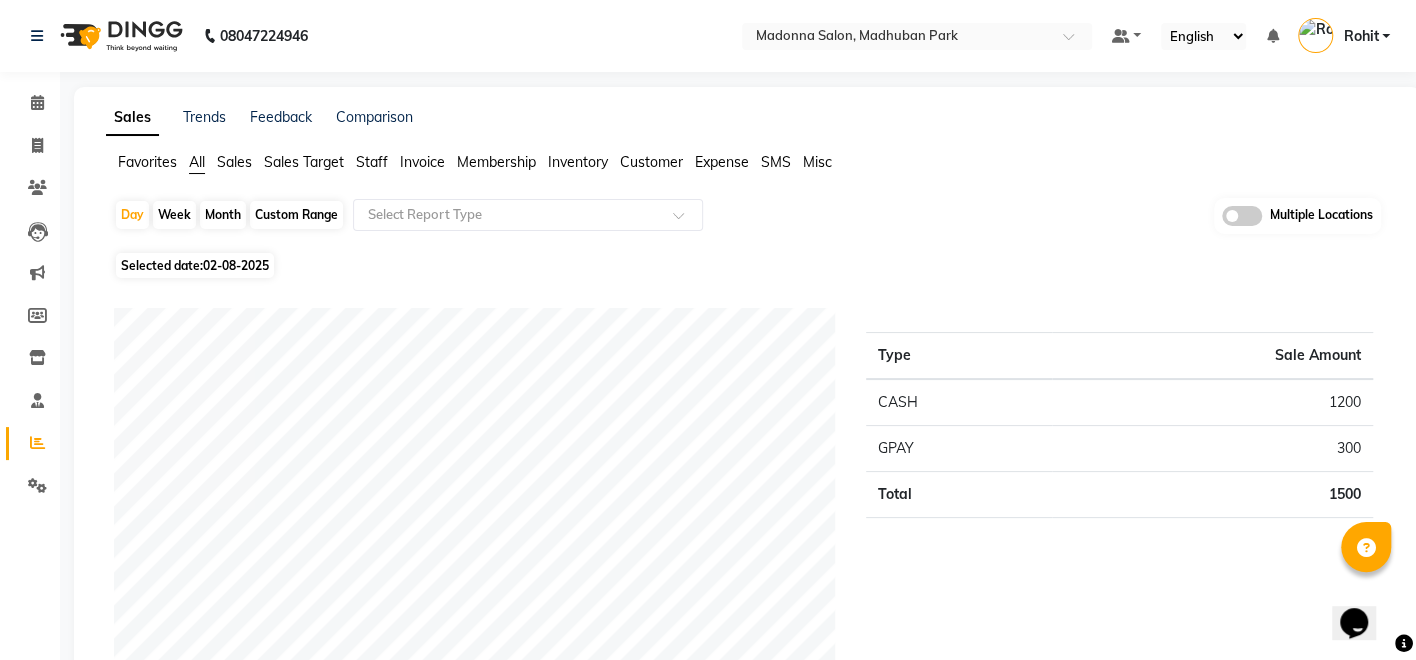 click on "Staff" 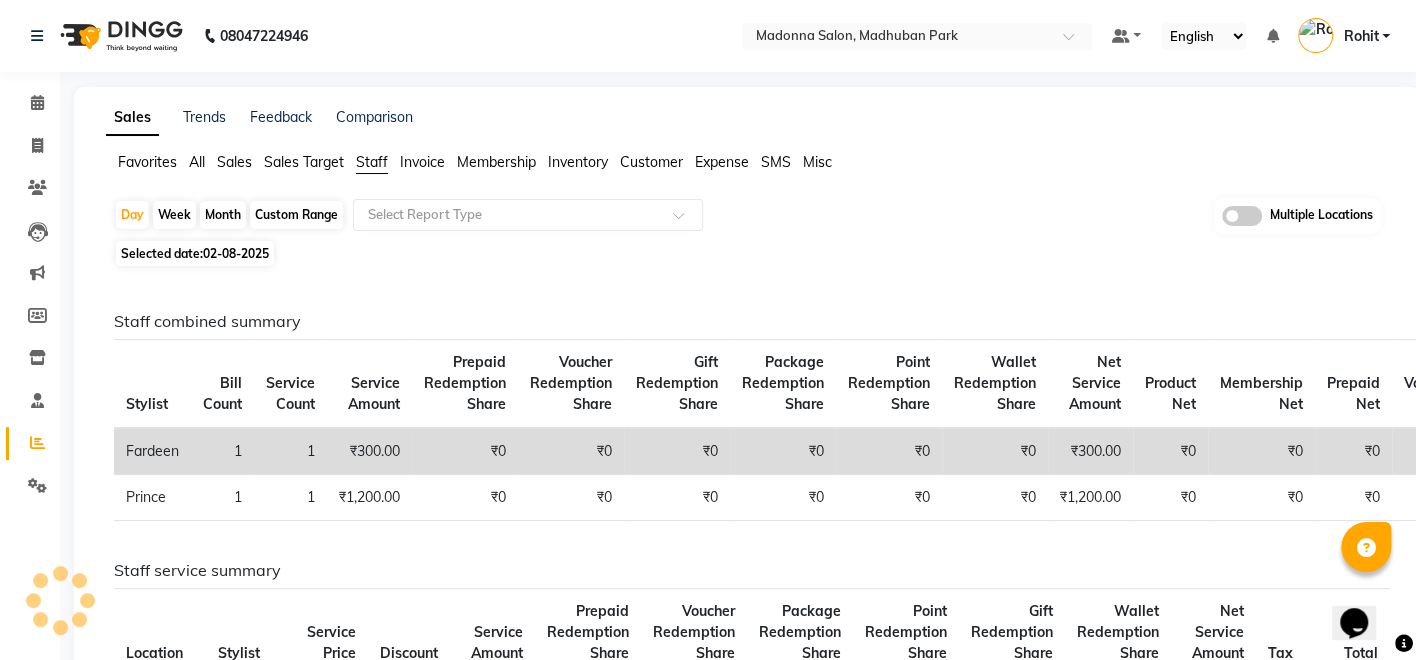 click on "Custom Range" 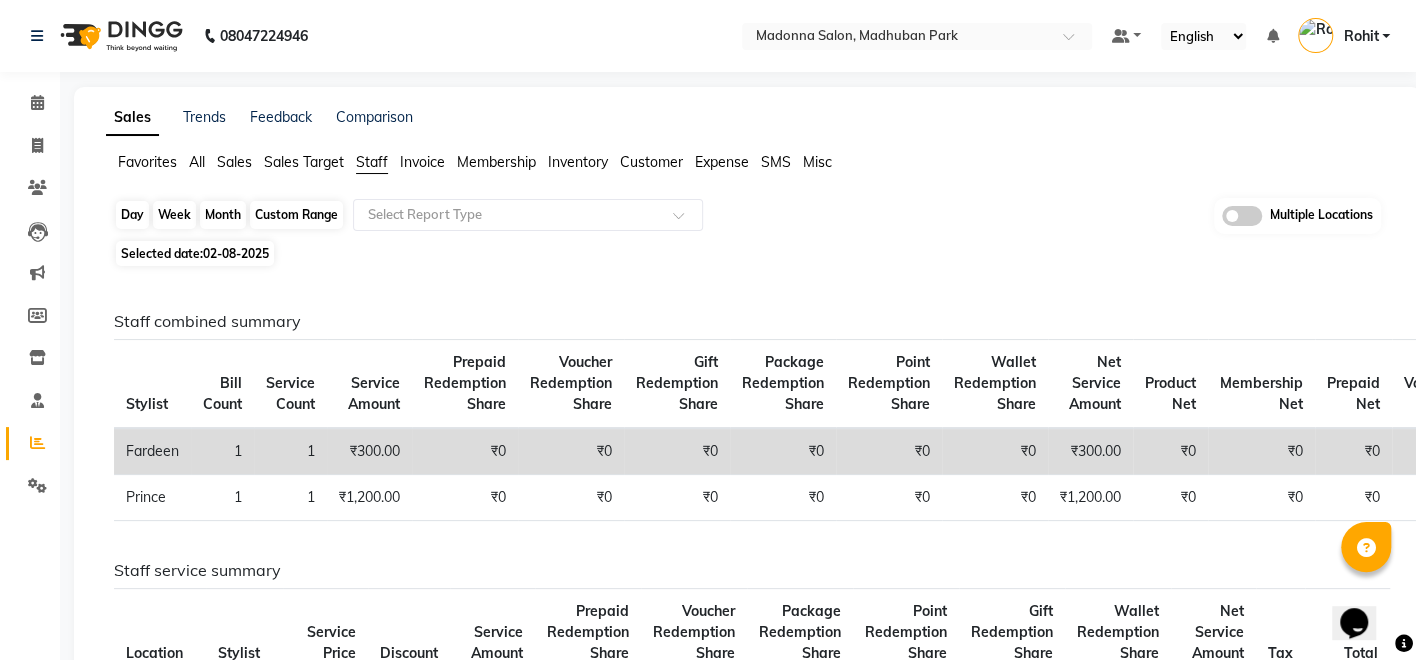 click on "Custom Range" 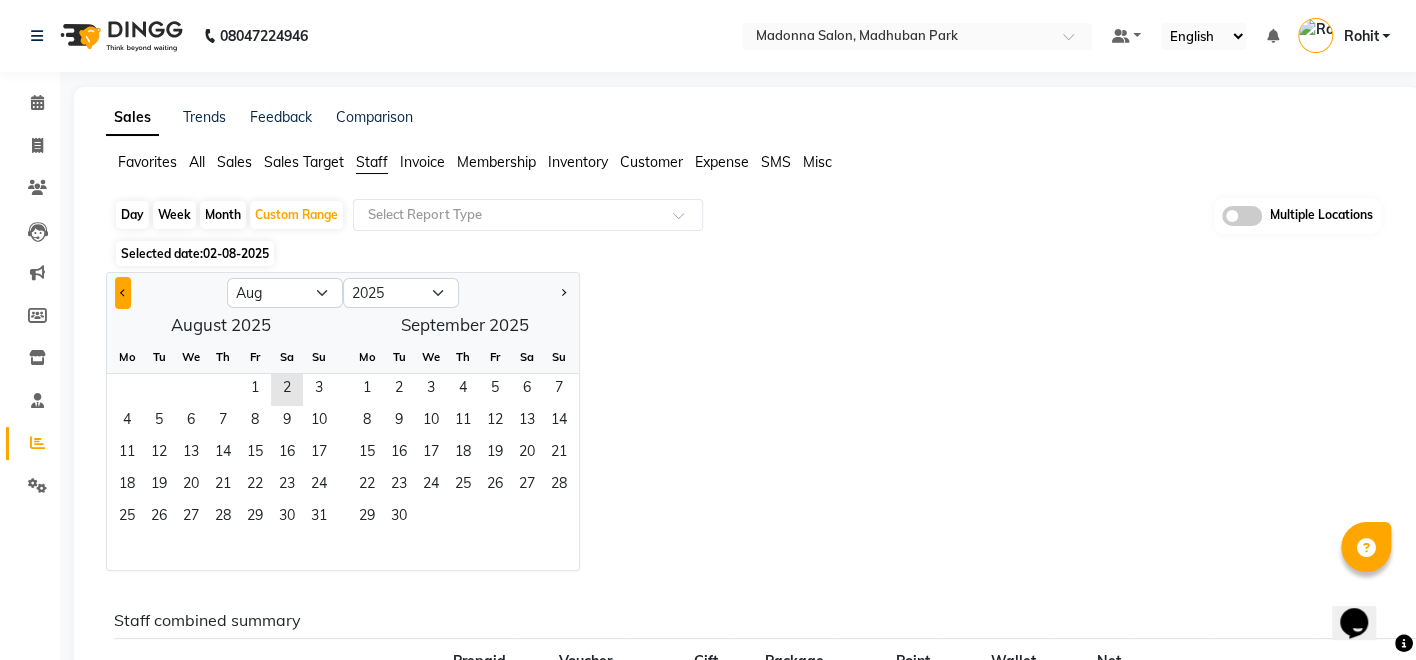 click 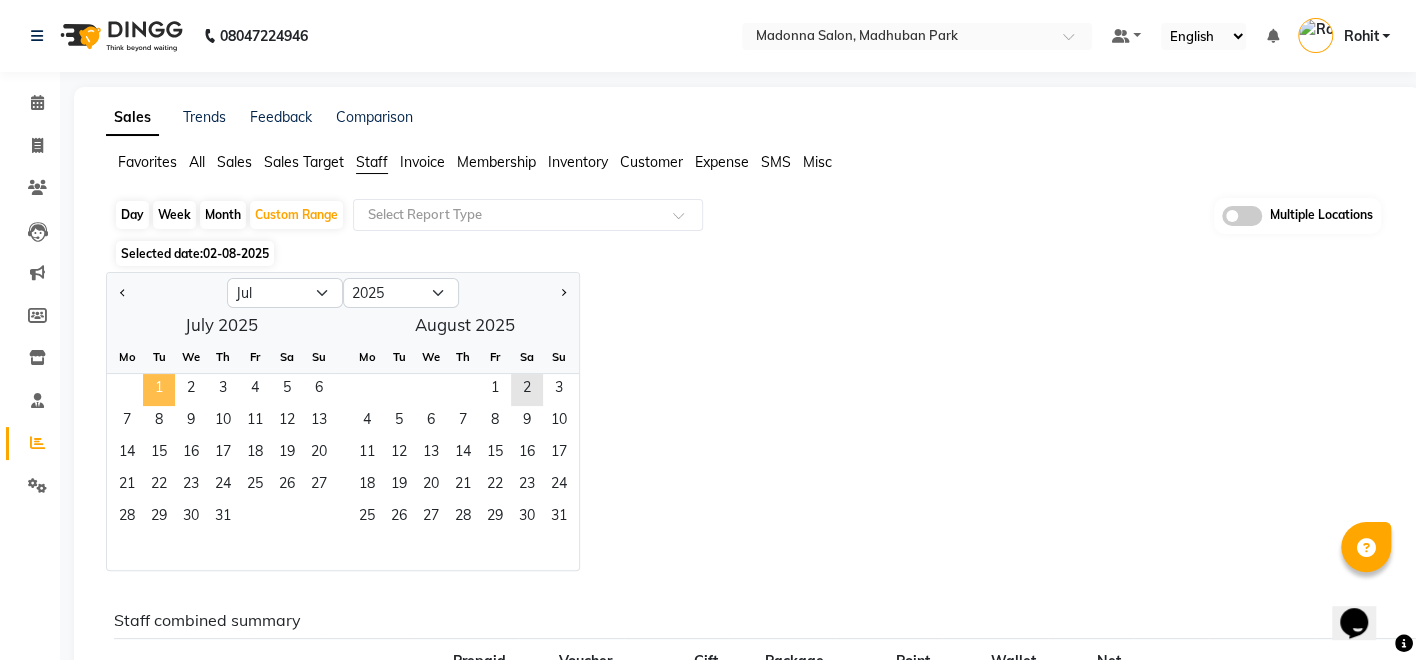 click on "1" 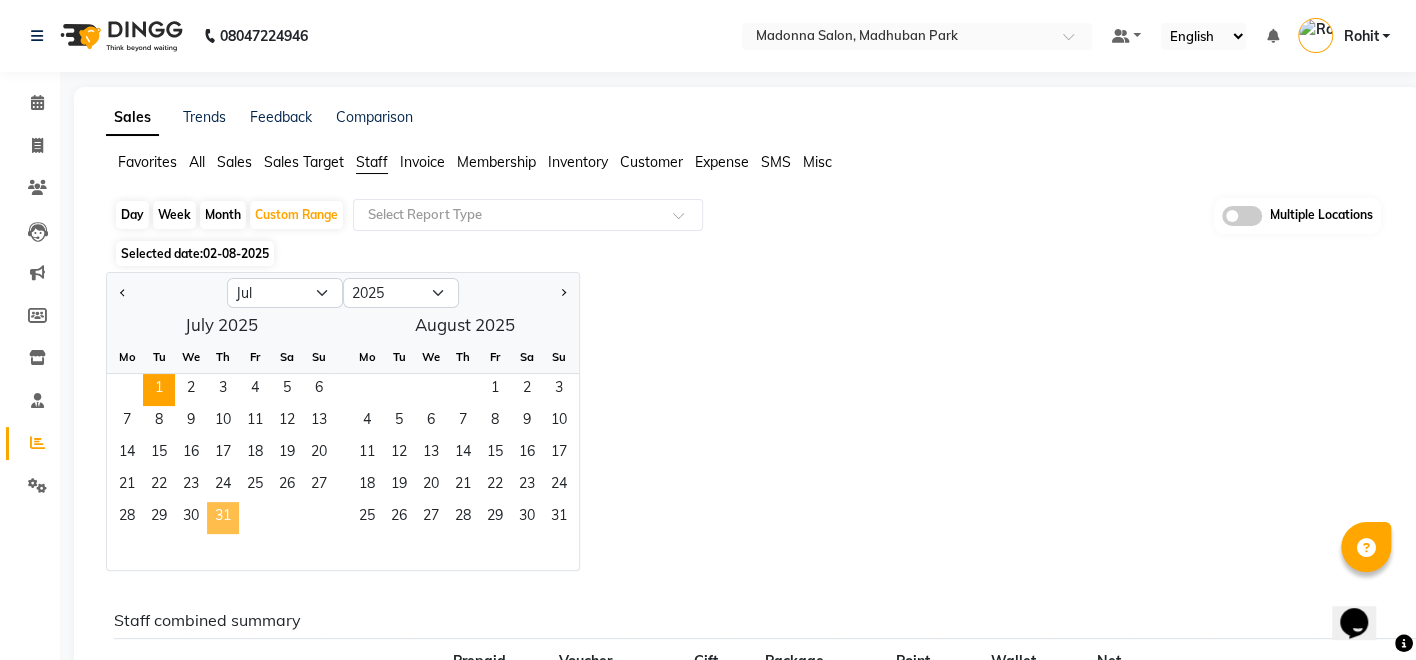 click on "31" 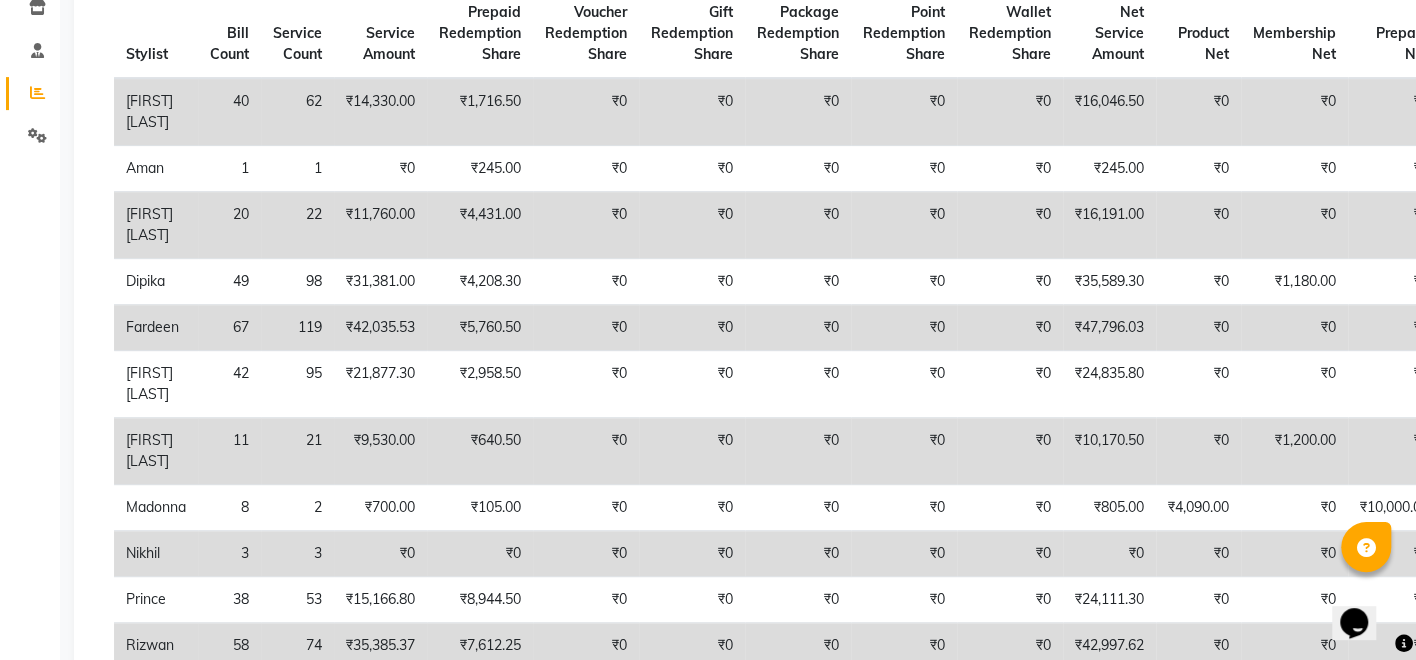 scroll, scrollTop: 354, scrollLeft: 0, axis: vertical 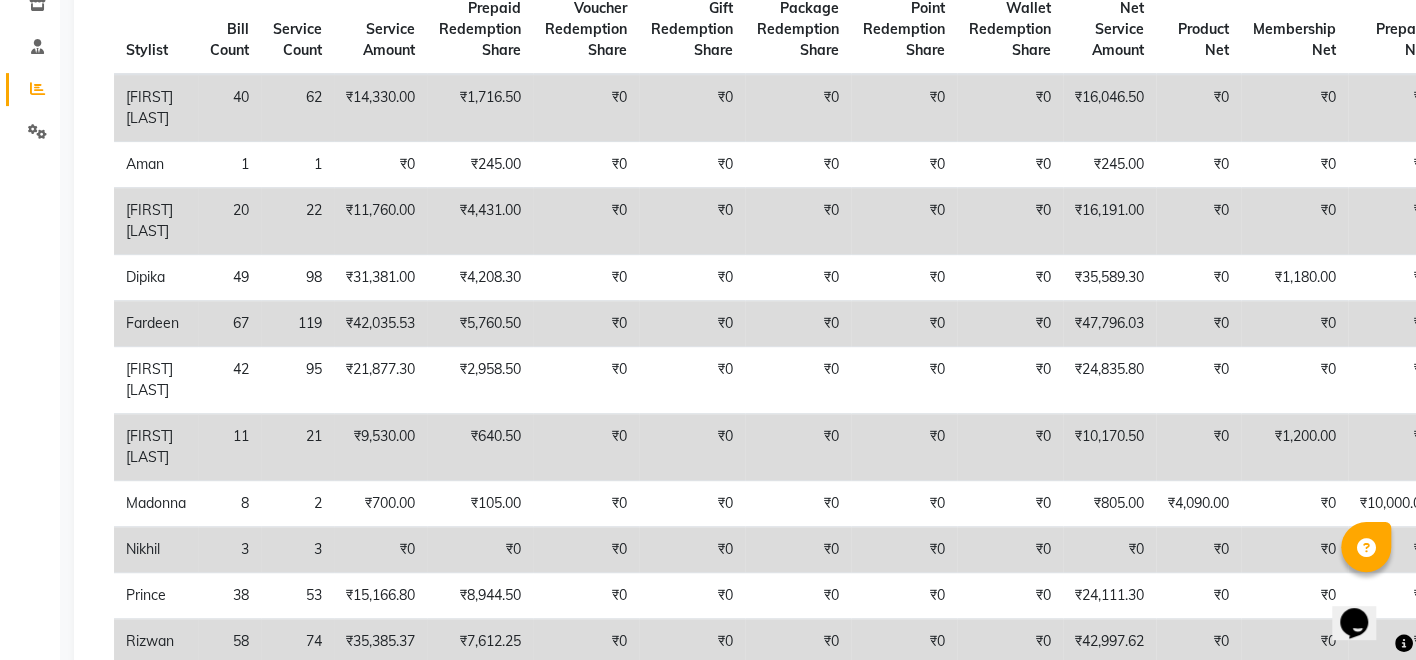 click on "₹0" 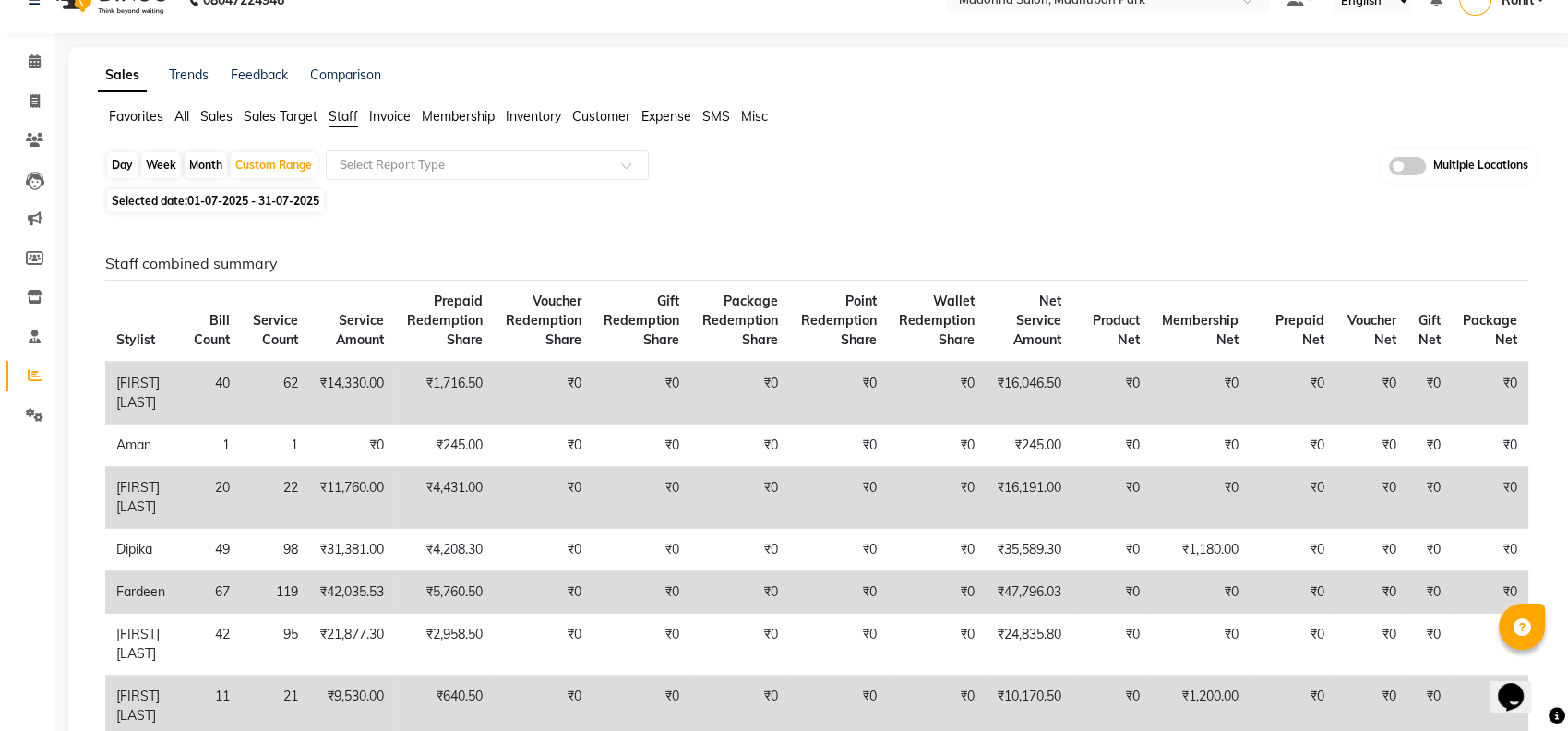 scroll, scrollTop: 0, scrollLeft: 0, axis: both 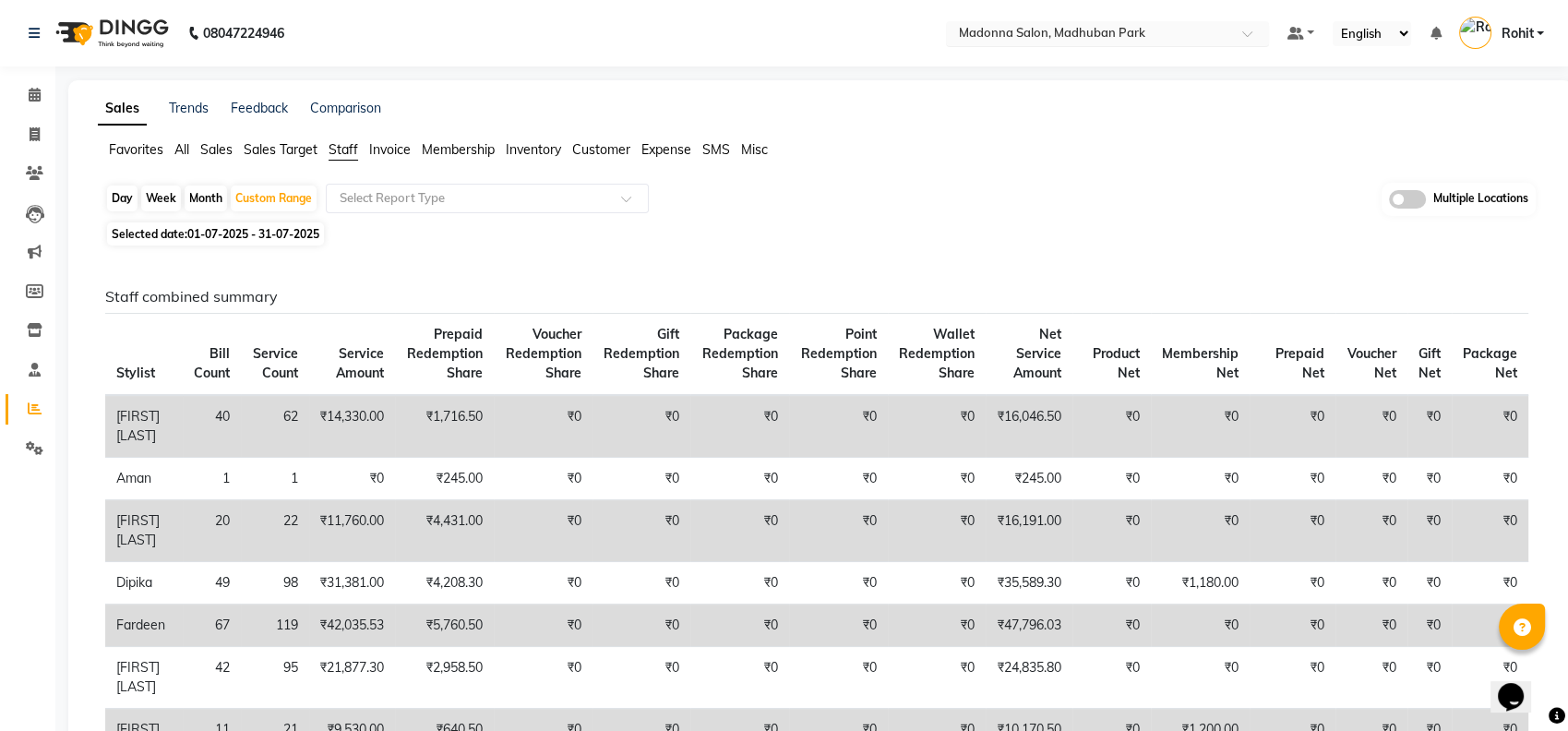 click at bounding box center [1107, 35] 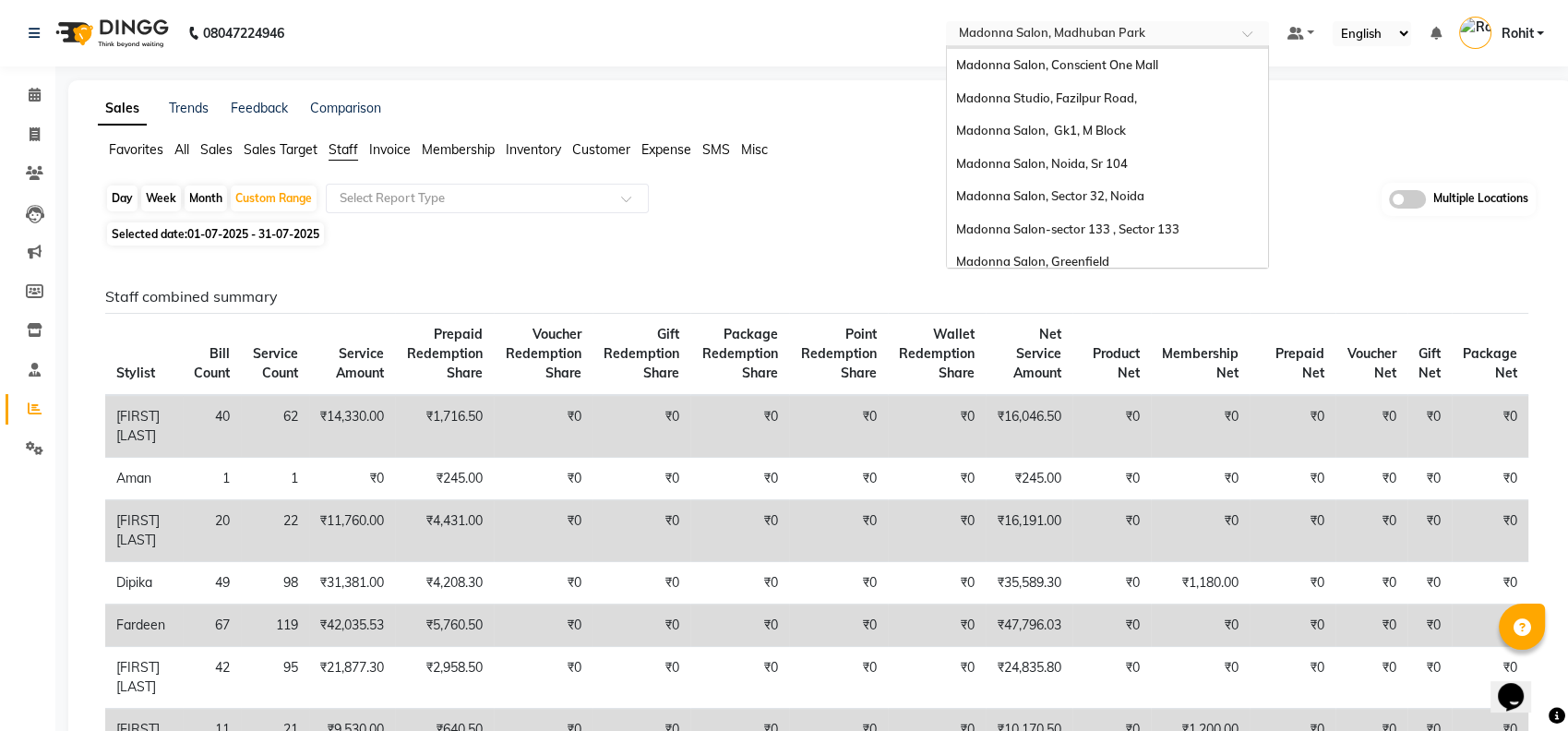 scroll, scrollTop: 207, scrollLeft: 0, axis: vertical 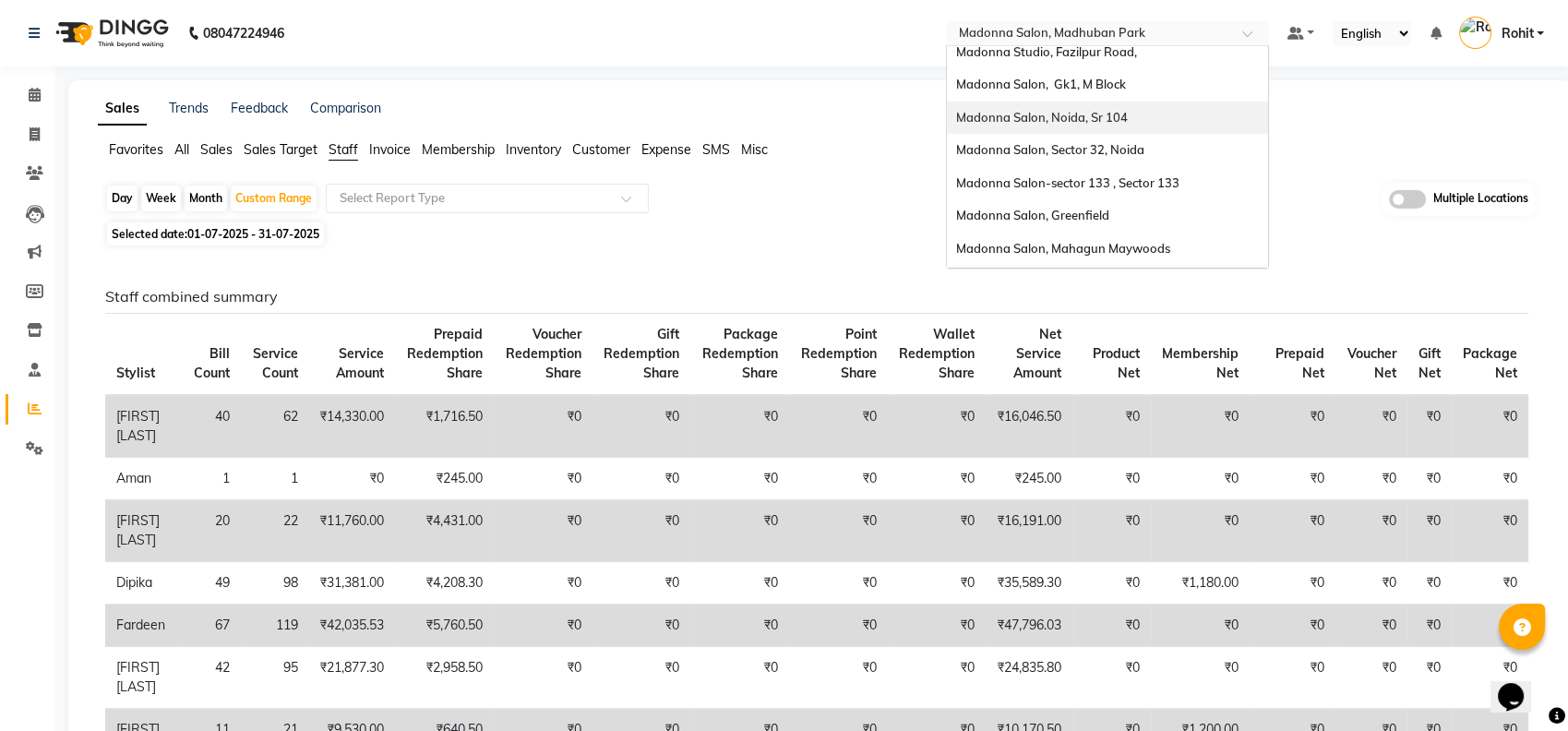 click on "Madonna Salon, Noida, Sr 104" at bounding box center (1107, 118) 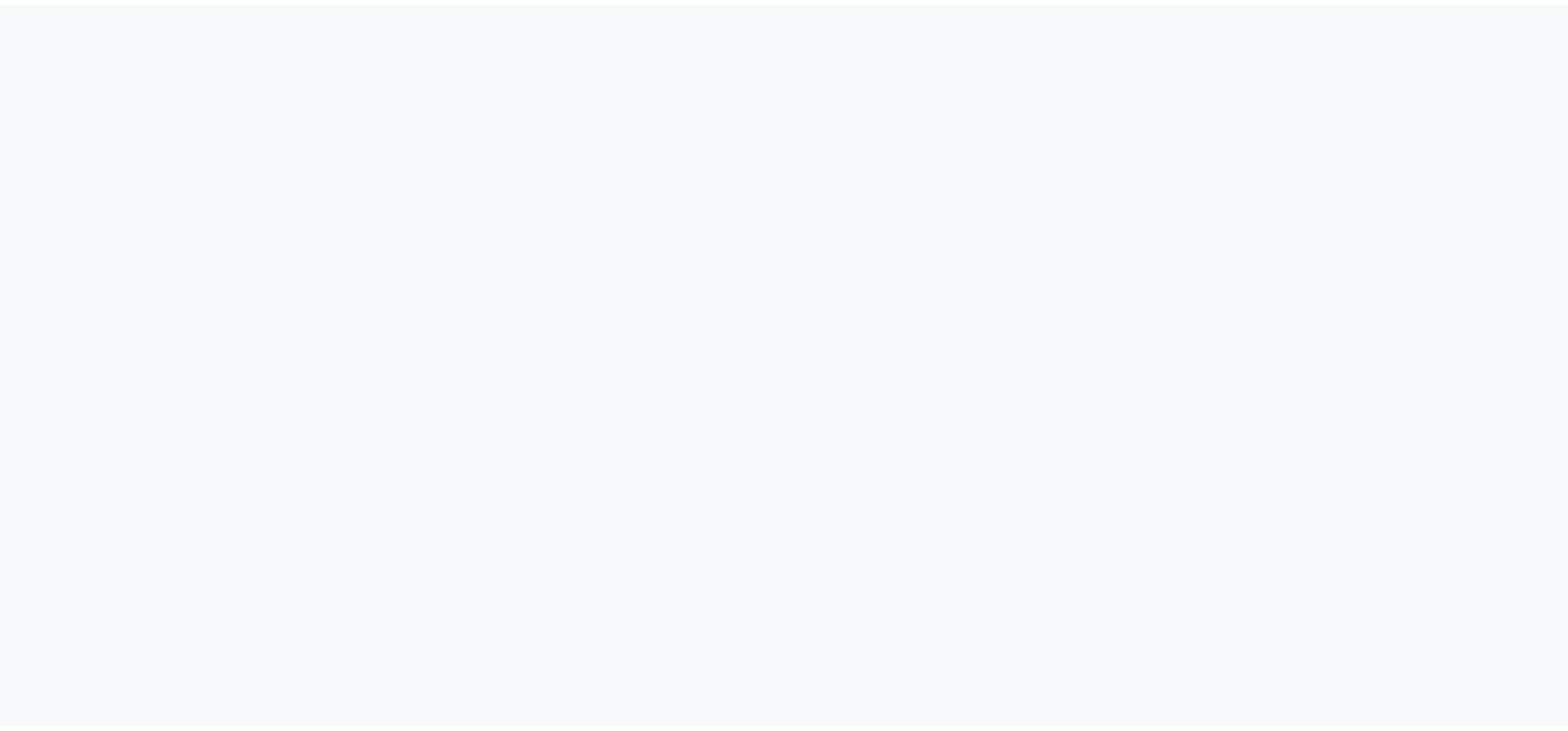 scroll, scrollTop: 0, scrollLeft: 0, axis: both 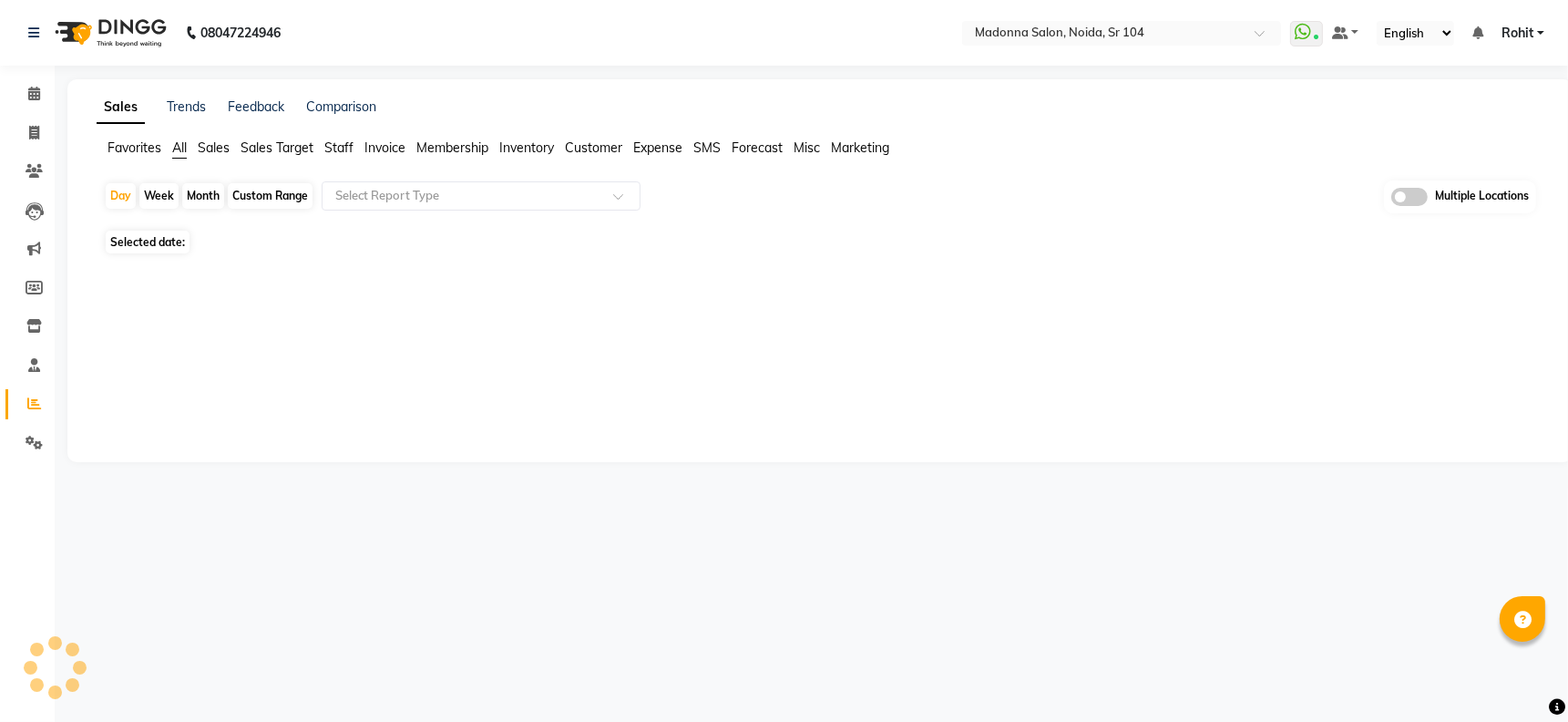 select on "en" 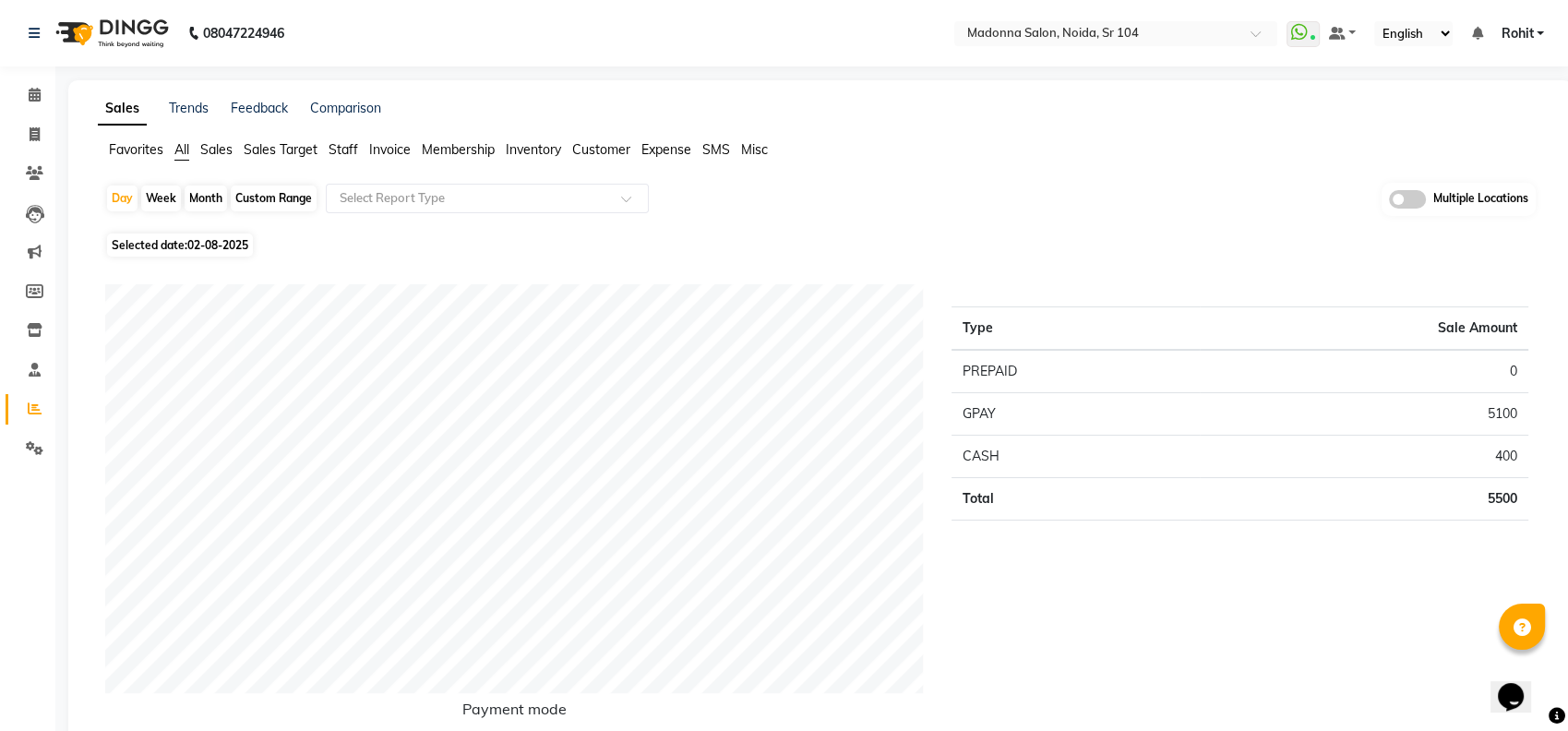 scroll, scrollTop: 0, scrollLeft: 0, axis: both 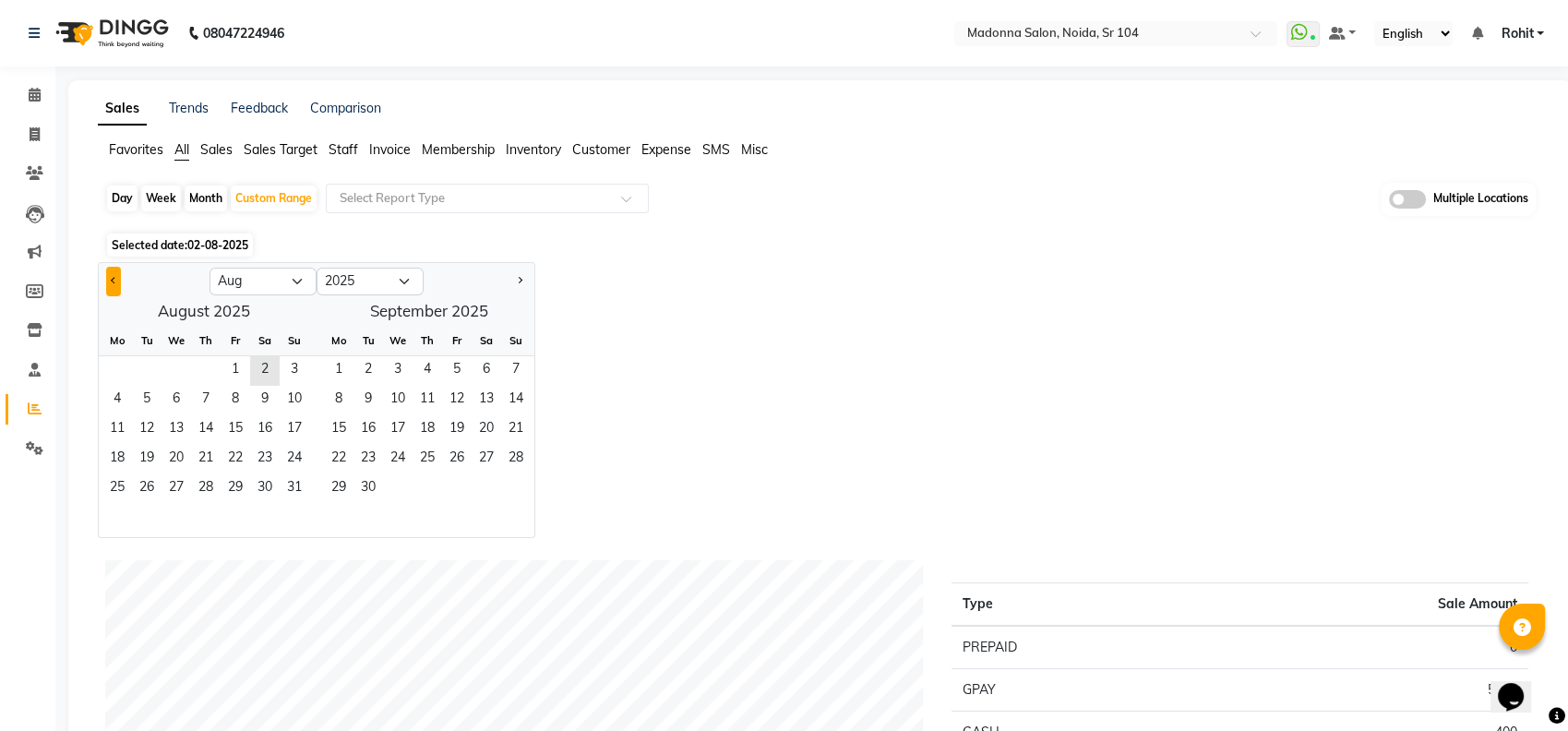 click 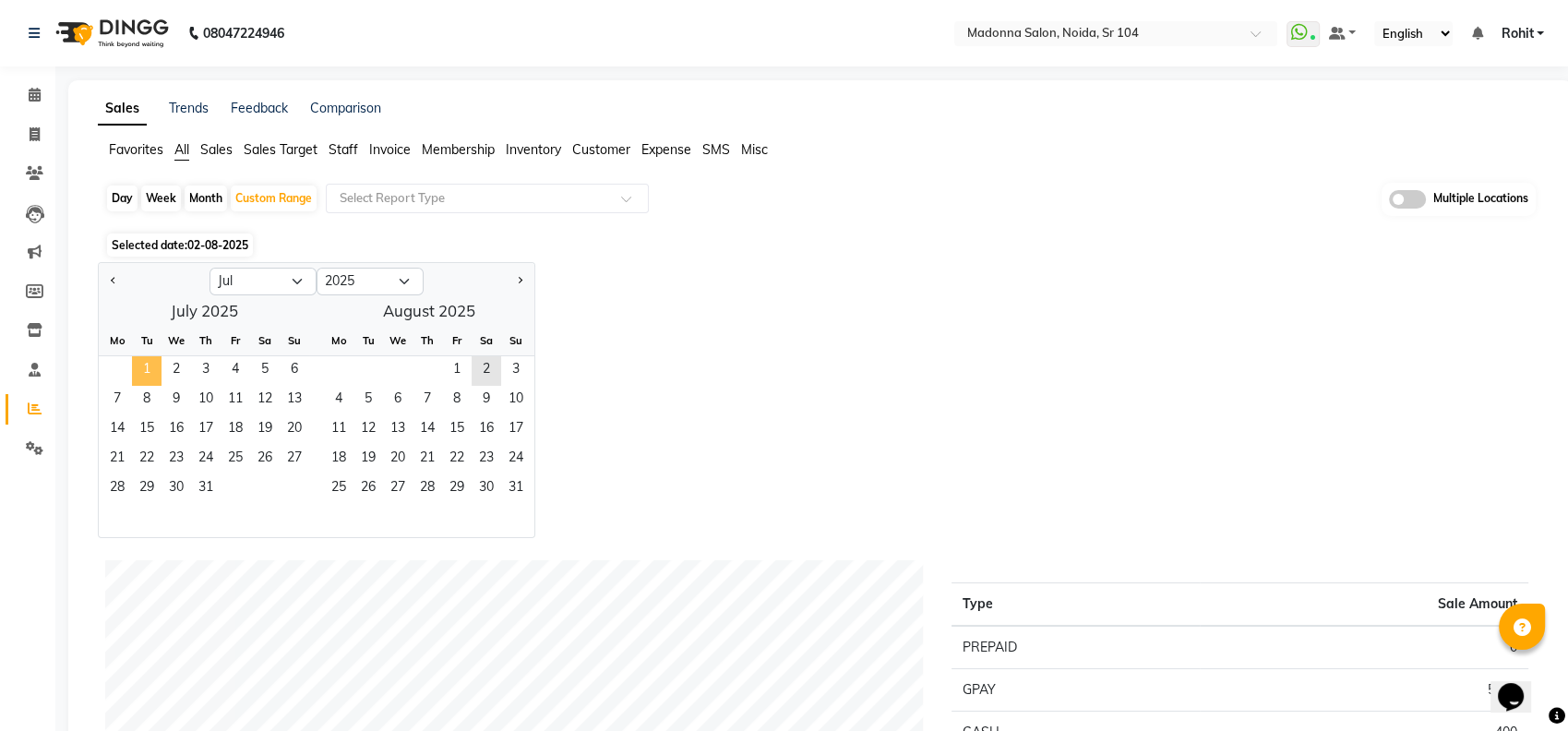 click on "1" 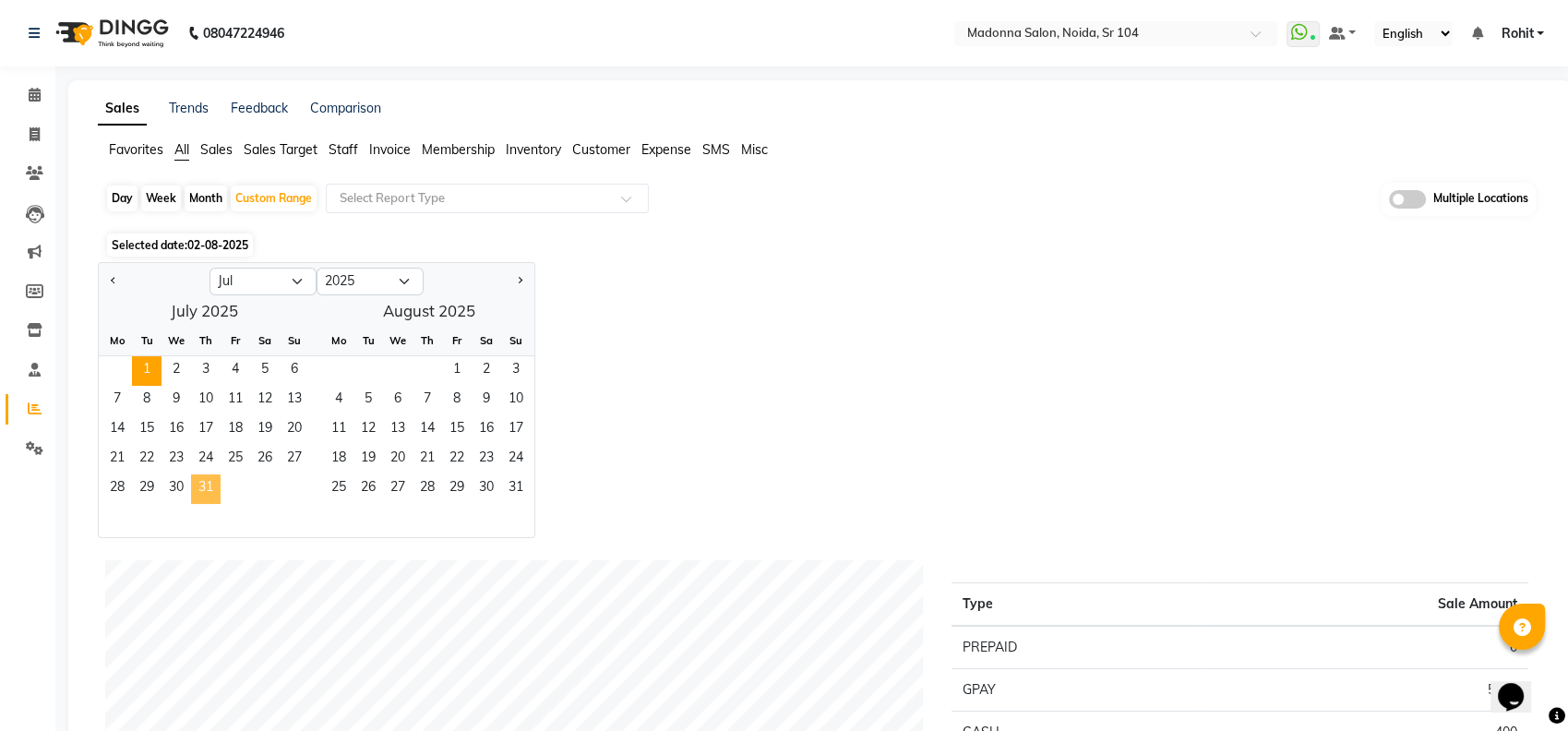 click on "31" 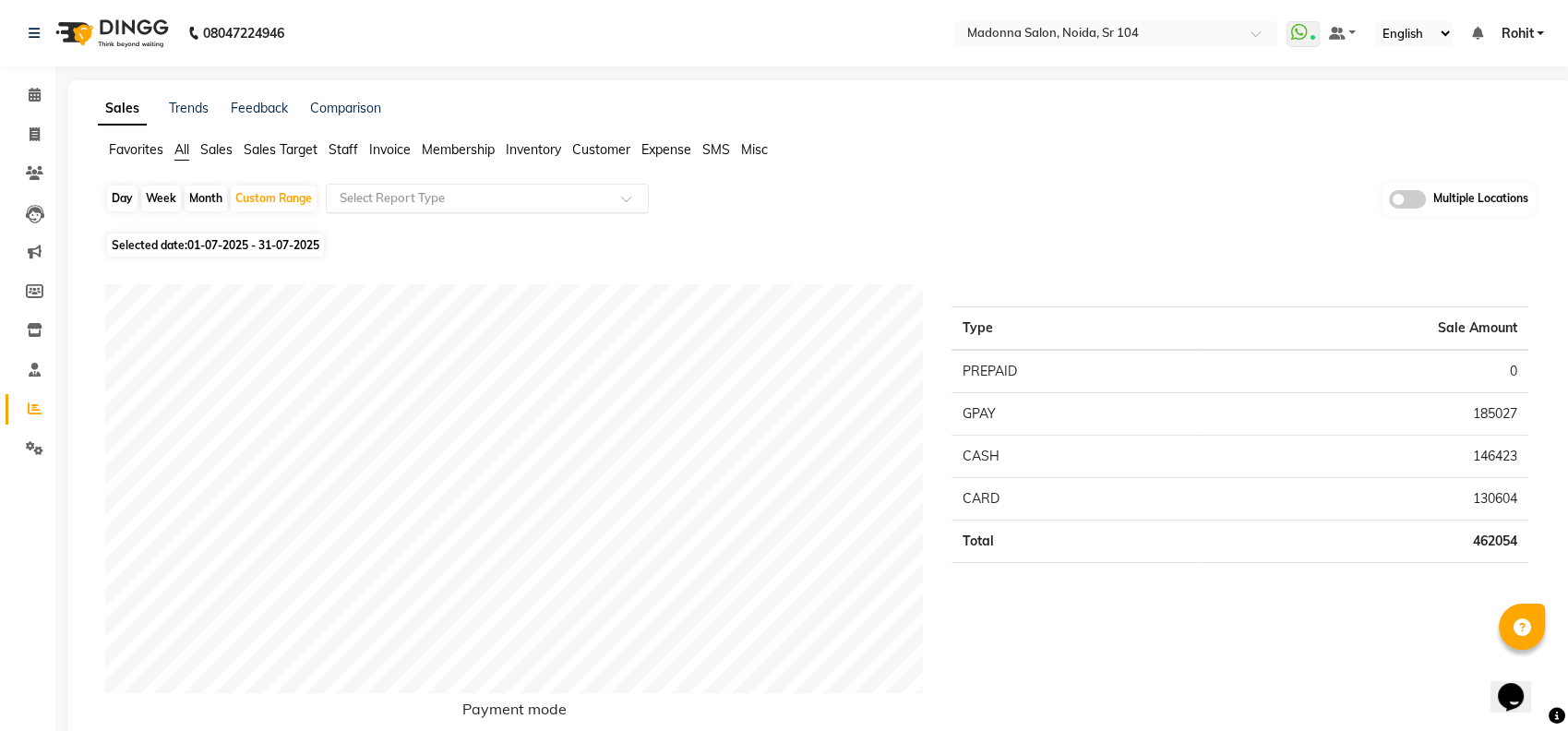 click 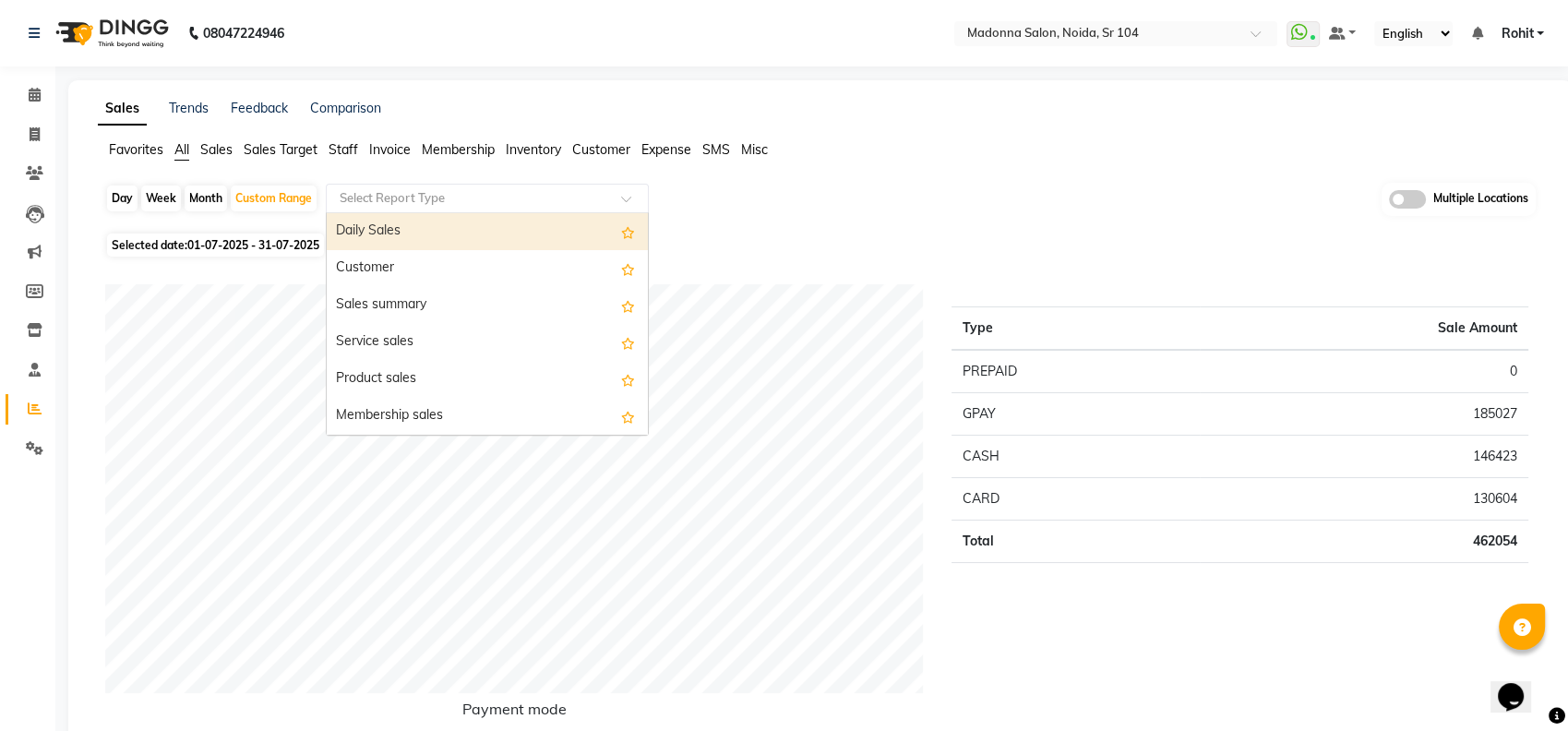 click on "Staff" 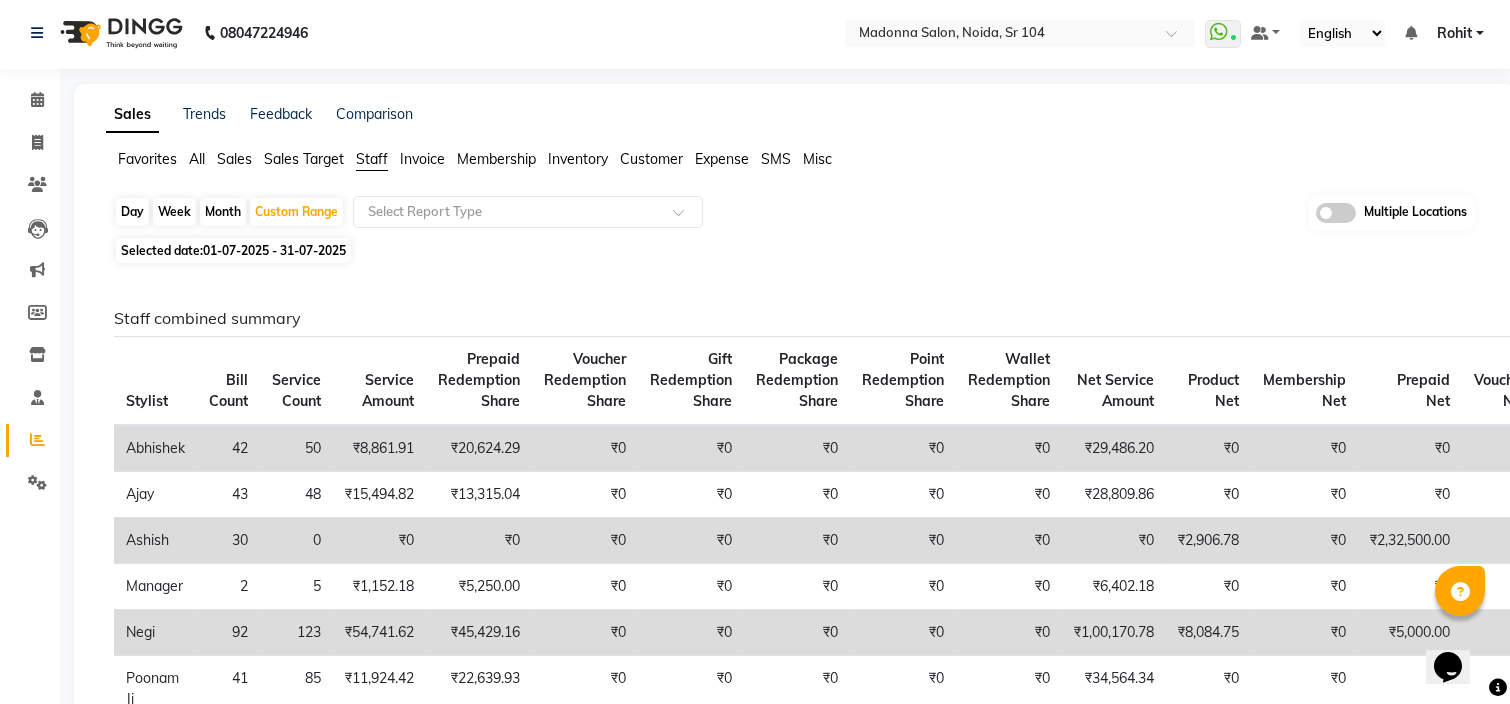 scroll, scrollTop: 0, scrollLeft: 0, axis: both 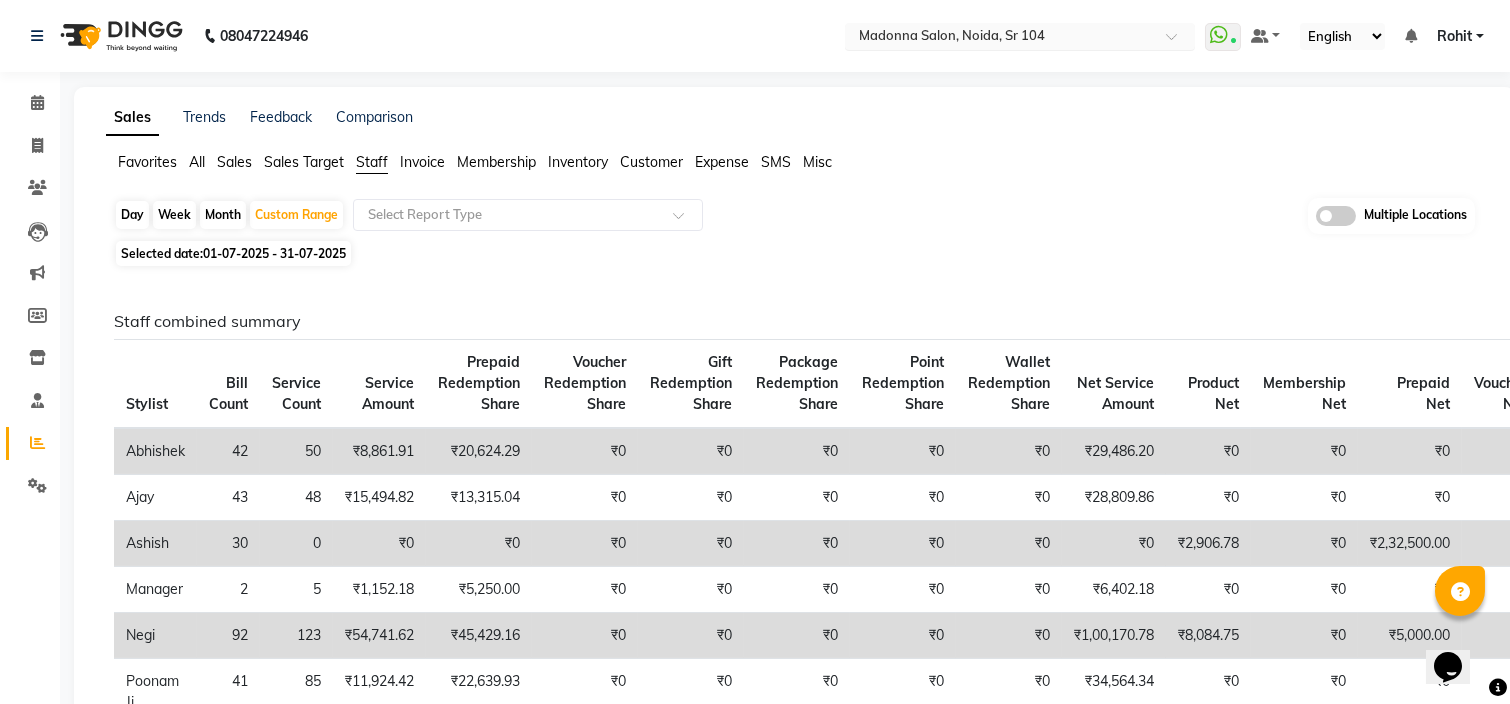 click at bounding box center [1020, 38] 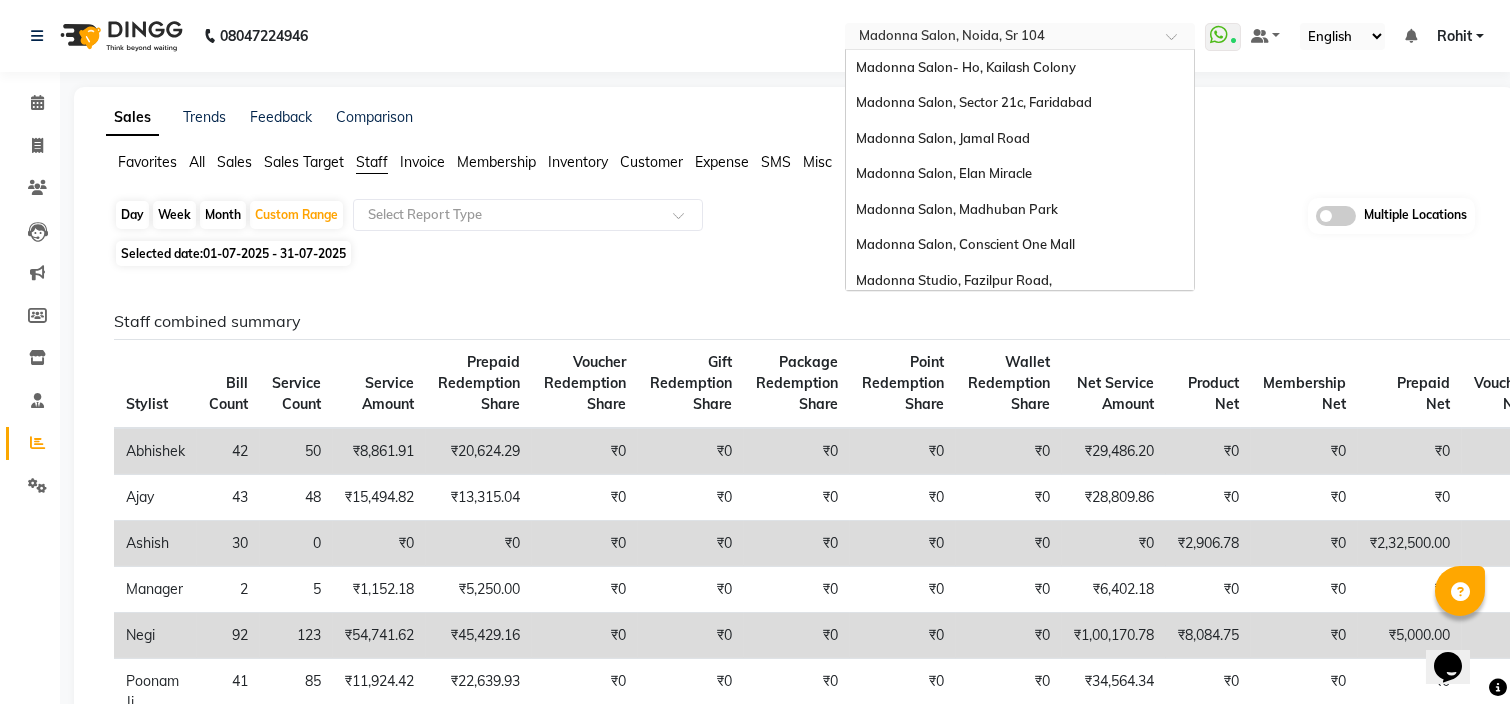 scroll, scrollTop: 256, scrollLeft: 0, axis: vertical 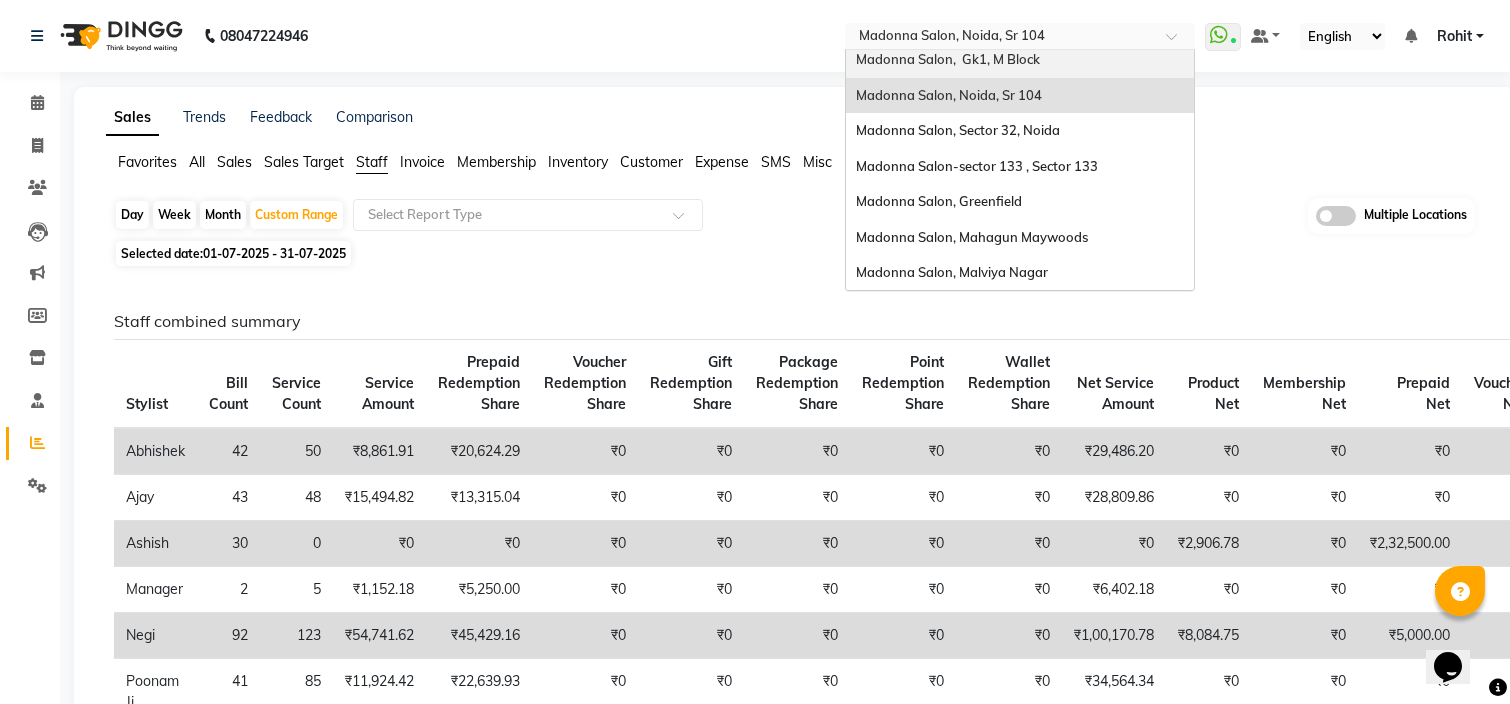 click on "Favorites All Sales Sales Target Staff Invoice Membership Inventory Customer Expense SMS Misc" 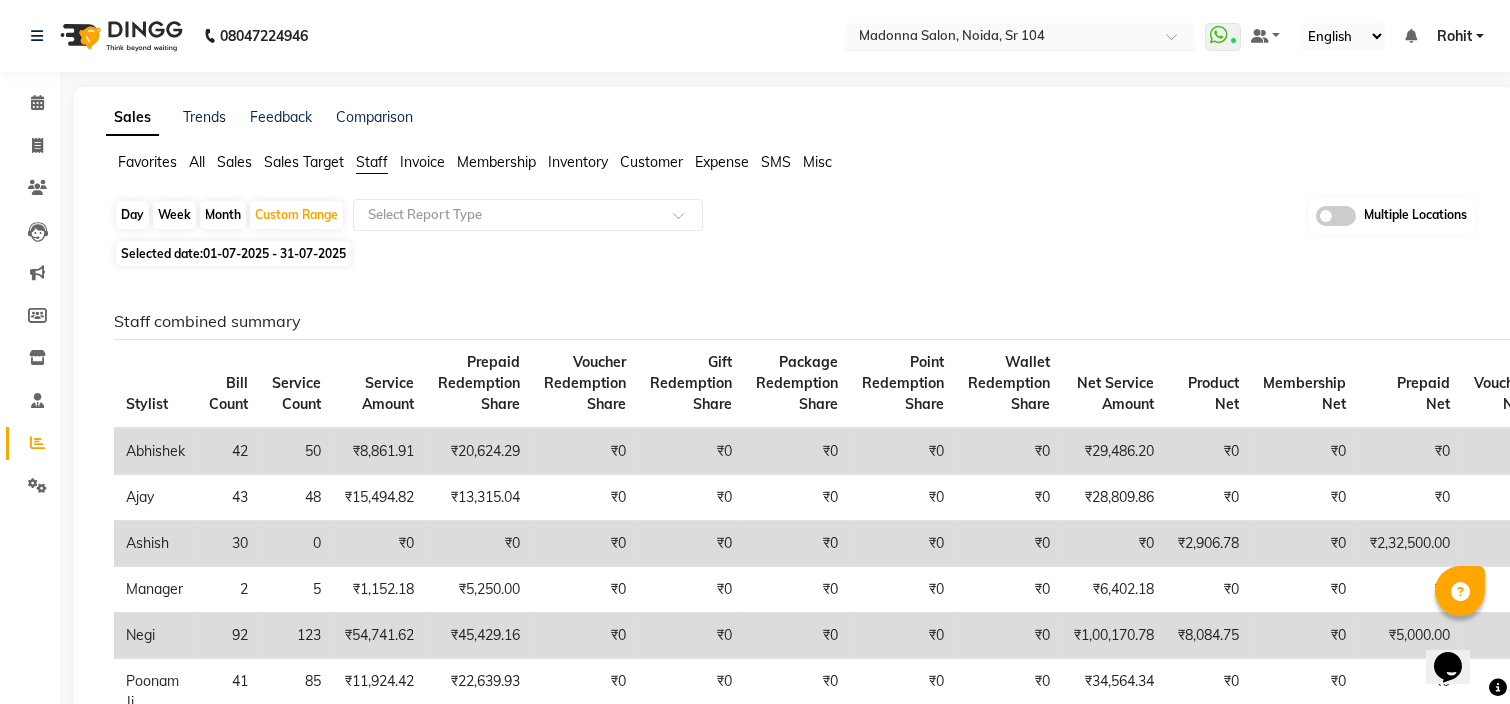 click on "Select Location × Madonna Salon, [CITY], [STATE]" at bounding box center (1020, 36) 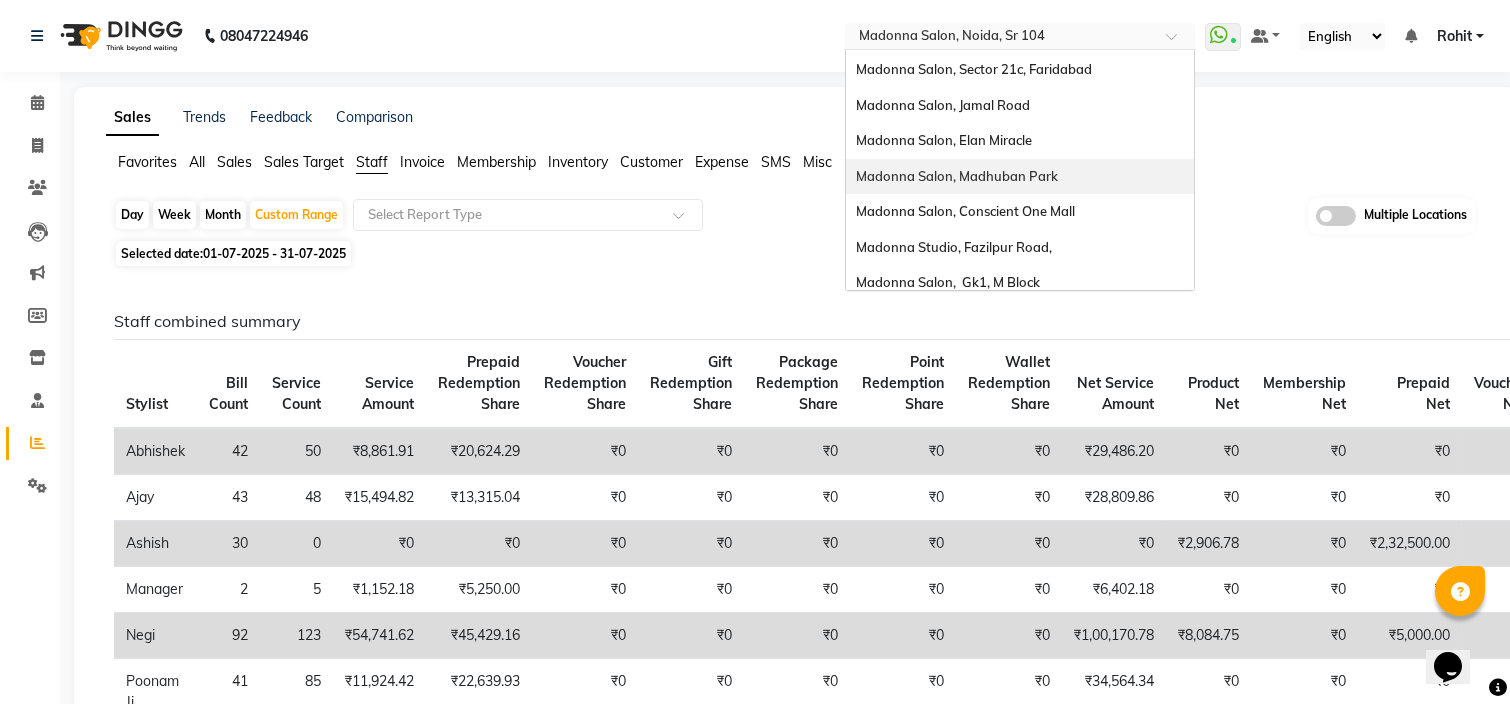scroll, scrollTop: 0, scrollLeft: 0, axis: both 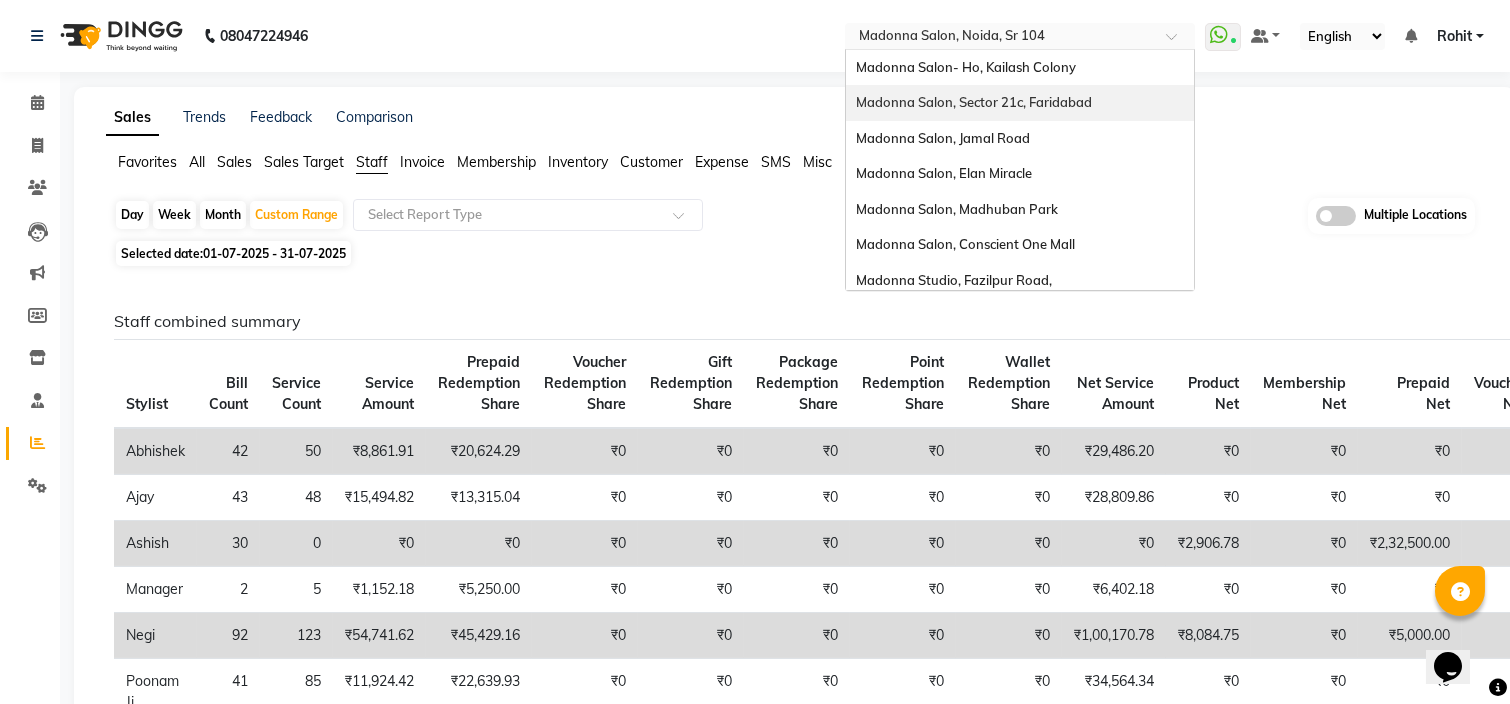 click on "Sales Trends Feedback Comparison Favorites All Sales Sales Target Staff Invoice Membership Inventory Customer Expense SMS Misc  Day   Week   Month   Custom Range  Select Report Type Multiple Locations Selected date:  [DATE] - [DATE]  Staff combined summary Stylist Bill Count Service Count Service Amount Prepaid Redemption Share Voucher Redemption Share Gift Redemption Share Package Redemption Share Point Redemption Share Wallet Redemption Share Net Service Amount Product Net Membership Net Prepaid Net Voucher Net Gift Net Package Net  Abhishek 42 50 ₹8,861.91 ₹20,624.29 ₹0 ₹0 ₹0 ₹0 ₹0 ₹29,486.20 ₹0 ₹0 ₹0 ₹0 ₹0 ₹0  Ajay 43 48 ₹15,494.82 ₹13,315.04 ₹0 ₹0 ₹0 ₹0 ₹0 ₹28,809.86 ₹0 ₹0 ₹0 ₹0 ₹0 ₹0  Ashish 30 0 ₹0 ₹0 ₹0 ₹0 ₹0 ₹0 ₹0 ₹0 ₹2,906.78 ₹0 ₹2,32,500.00 ₹0 ₹0 ₹0  Manager 2 5 ₹1,152.18 ₹5,250.00 ₹0 ₹0 ₹0 ₹0 ₹0 ₹6,402.18 ₹0 ₹0 ₹0 ₹0 ₹0 ₹0  Negi 92 123 ₹54,741.62 ₹45,429.16 ₹0 ₹0 ₹0 41" 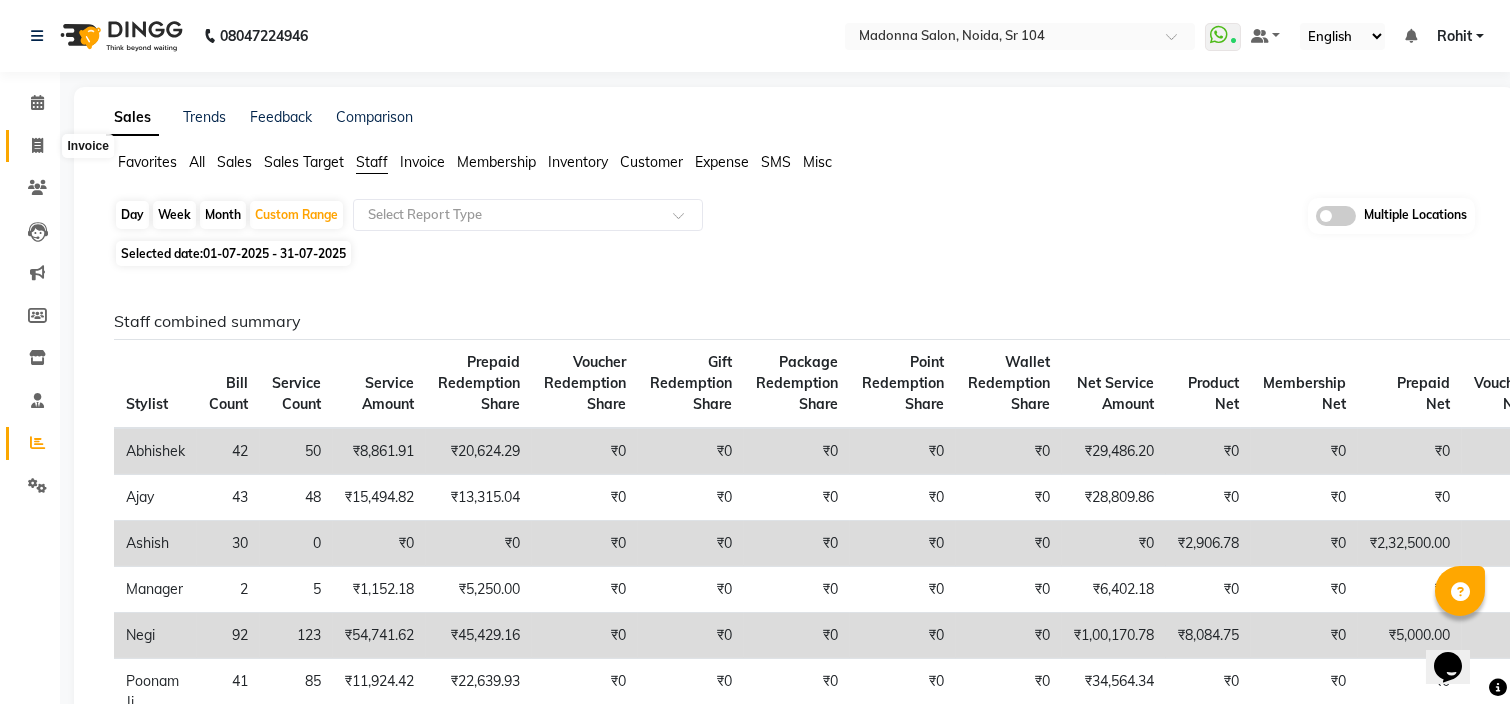 click 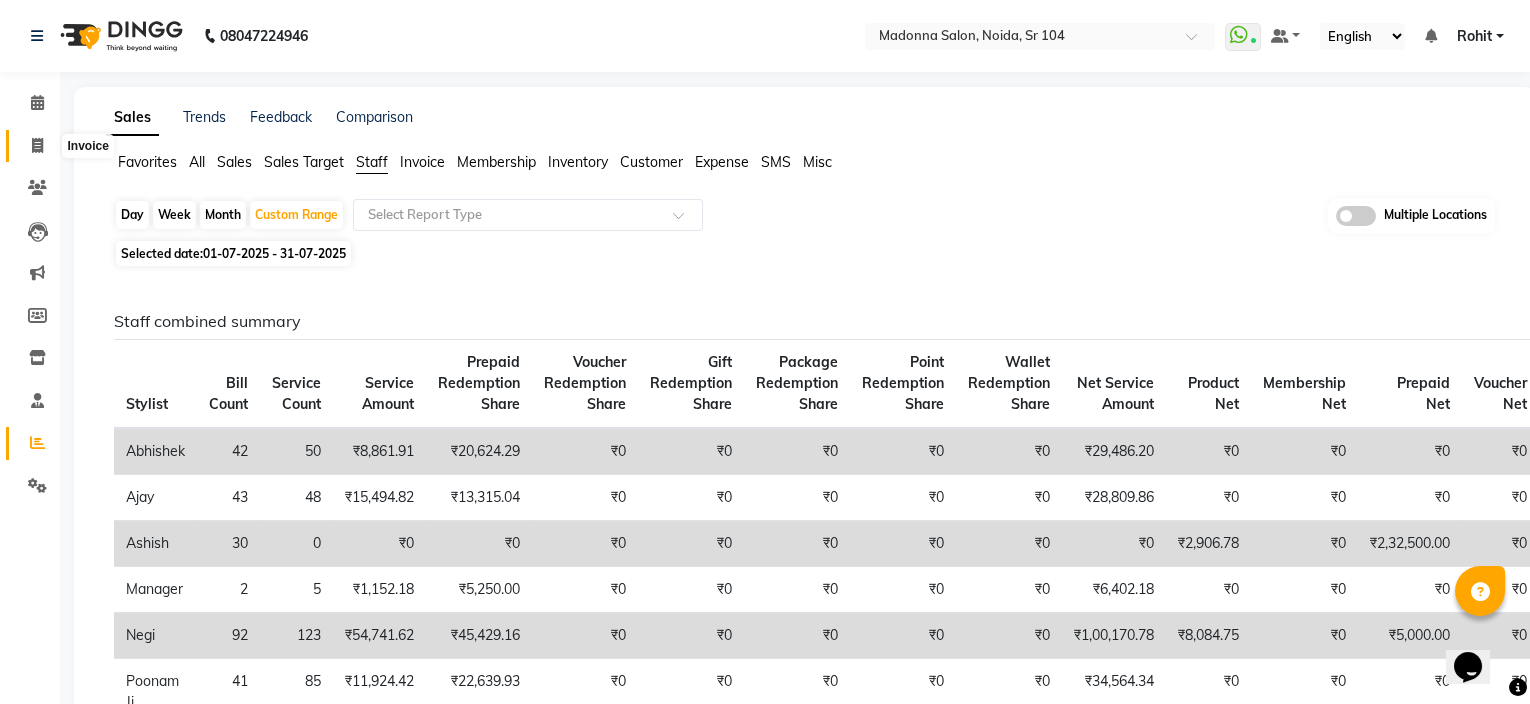 select on "service" 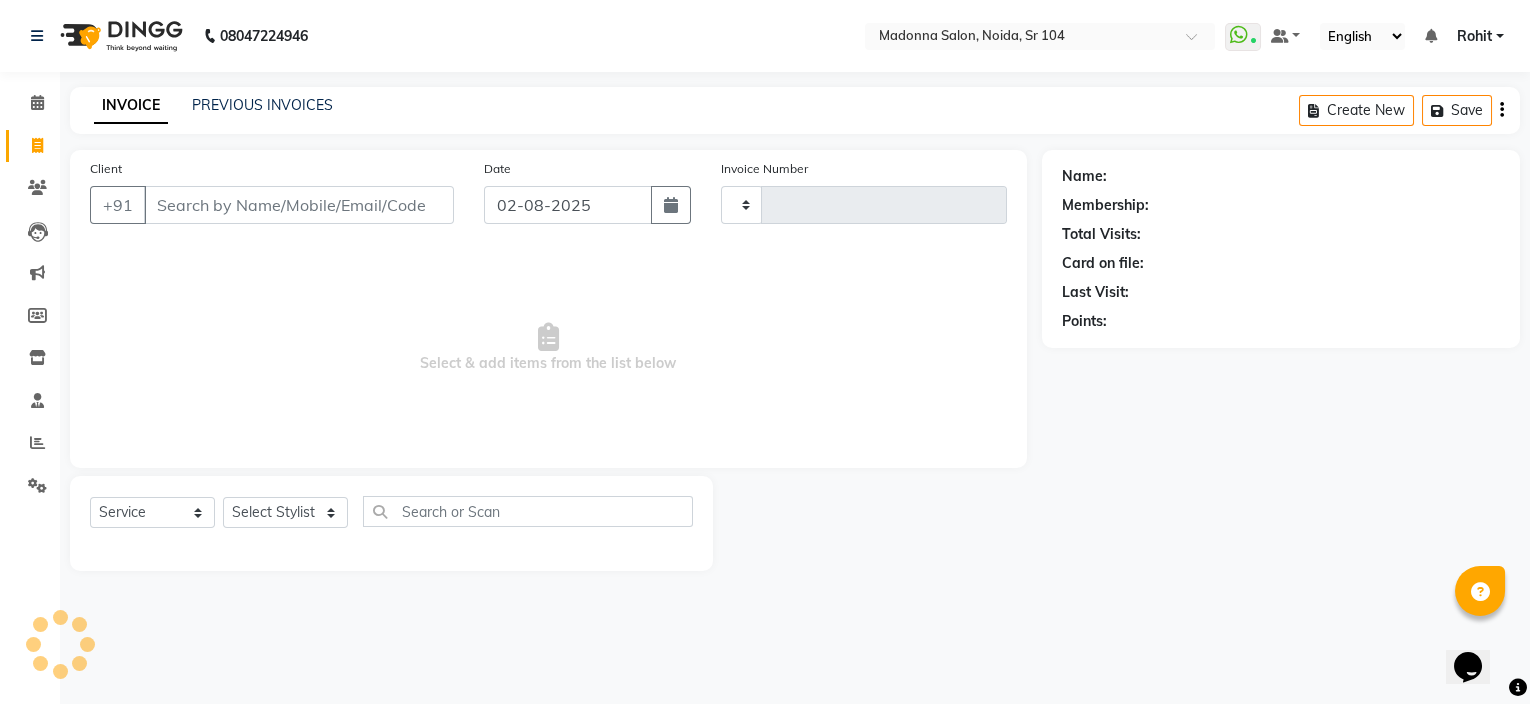 type on "1573" 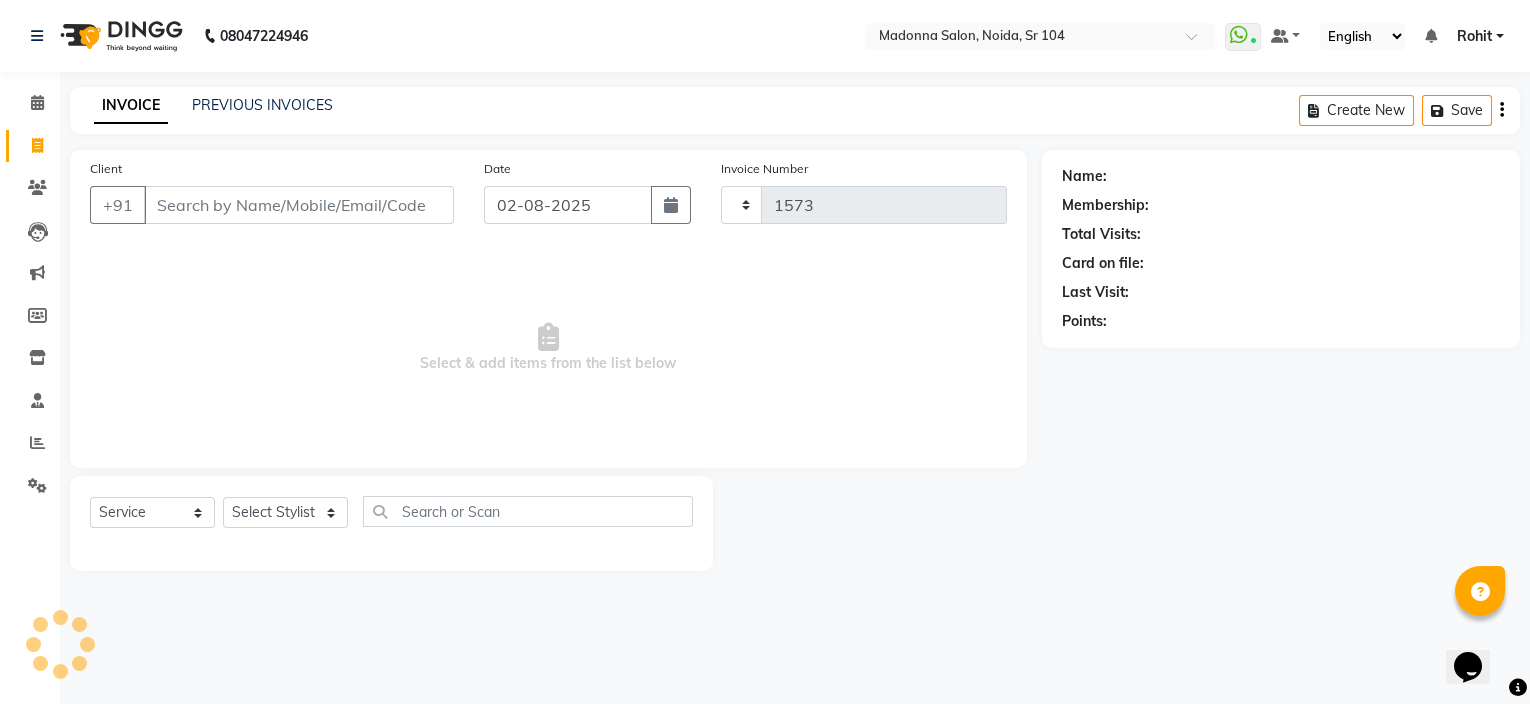 select on "6961" 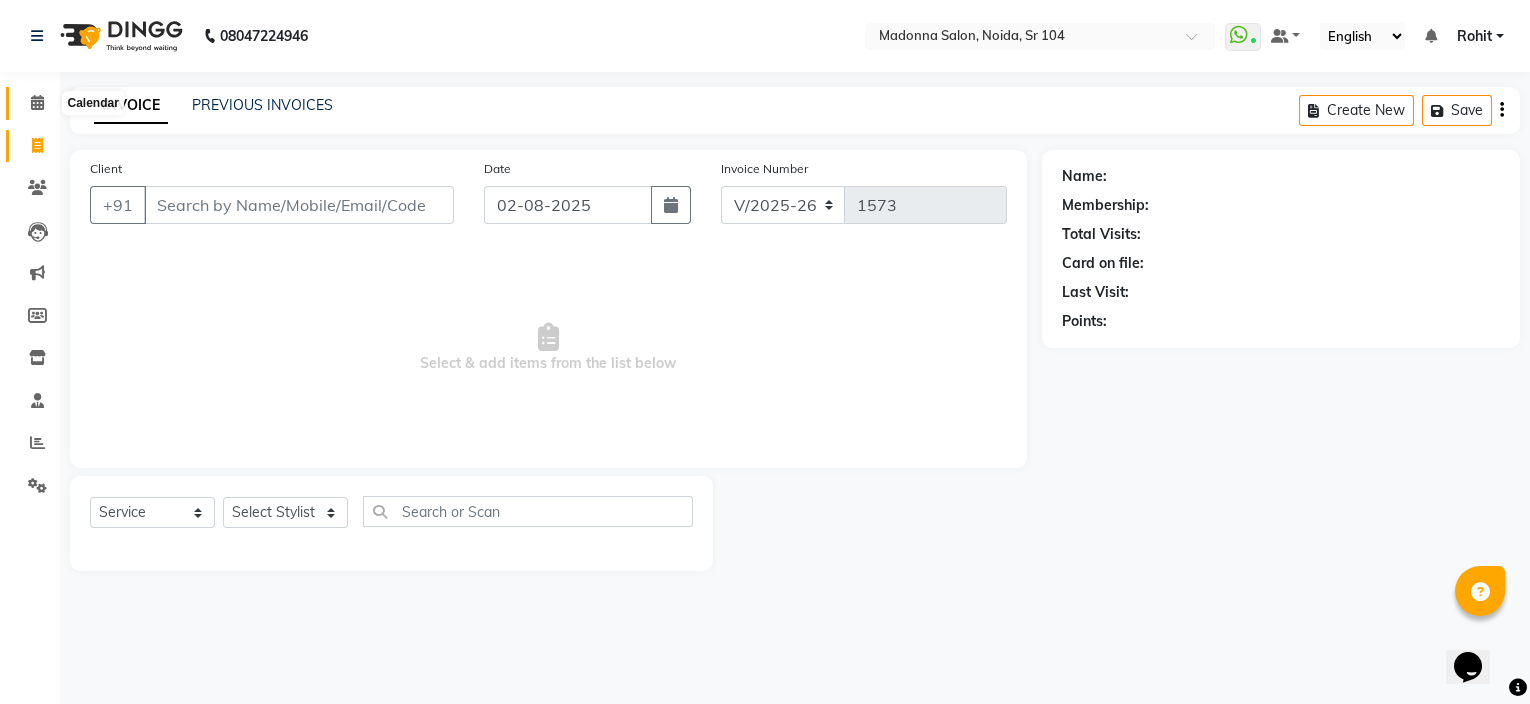 click 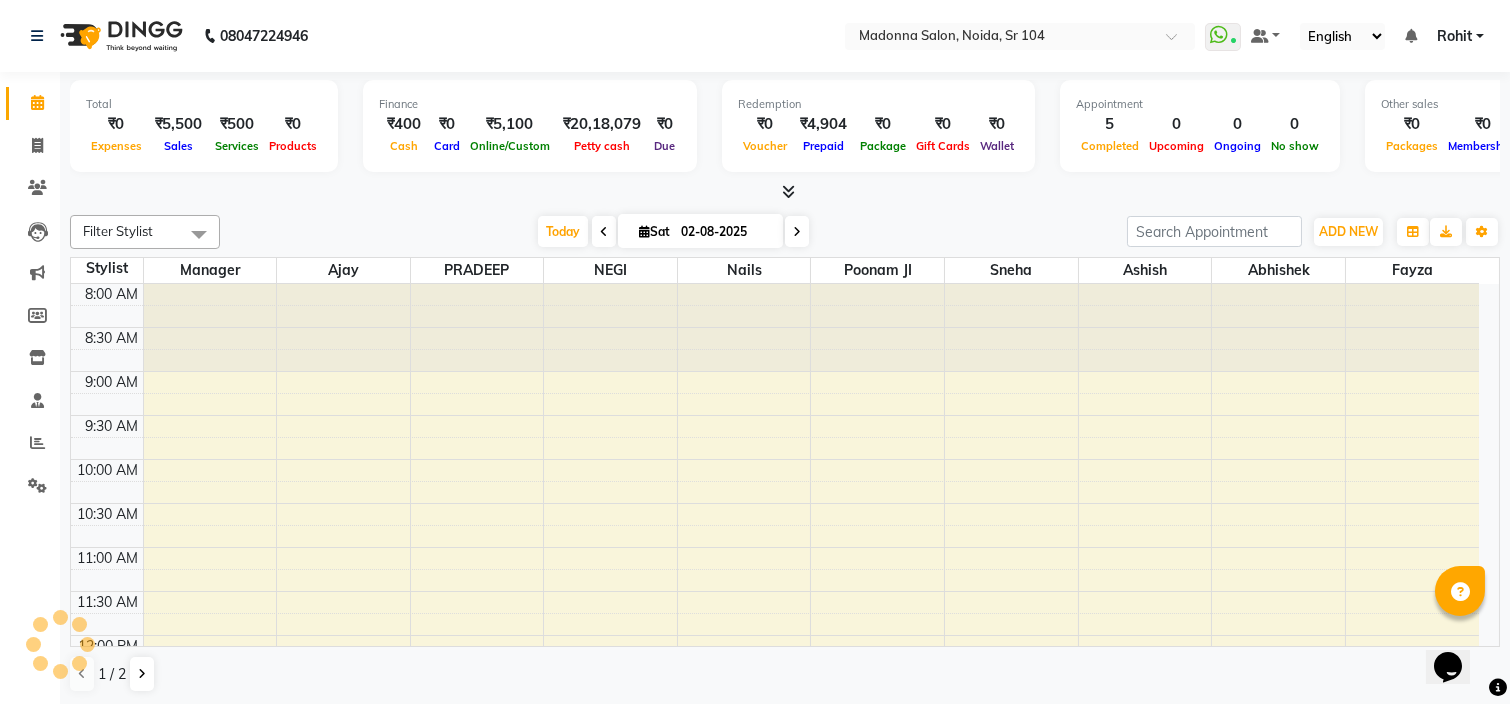 scroll, scrollTop: 437, scrollLeft: 0, axis: vertical 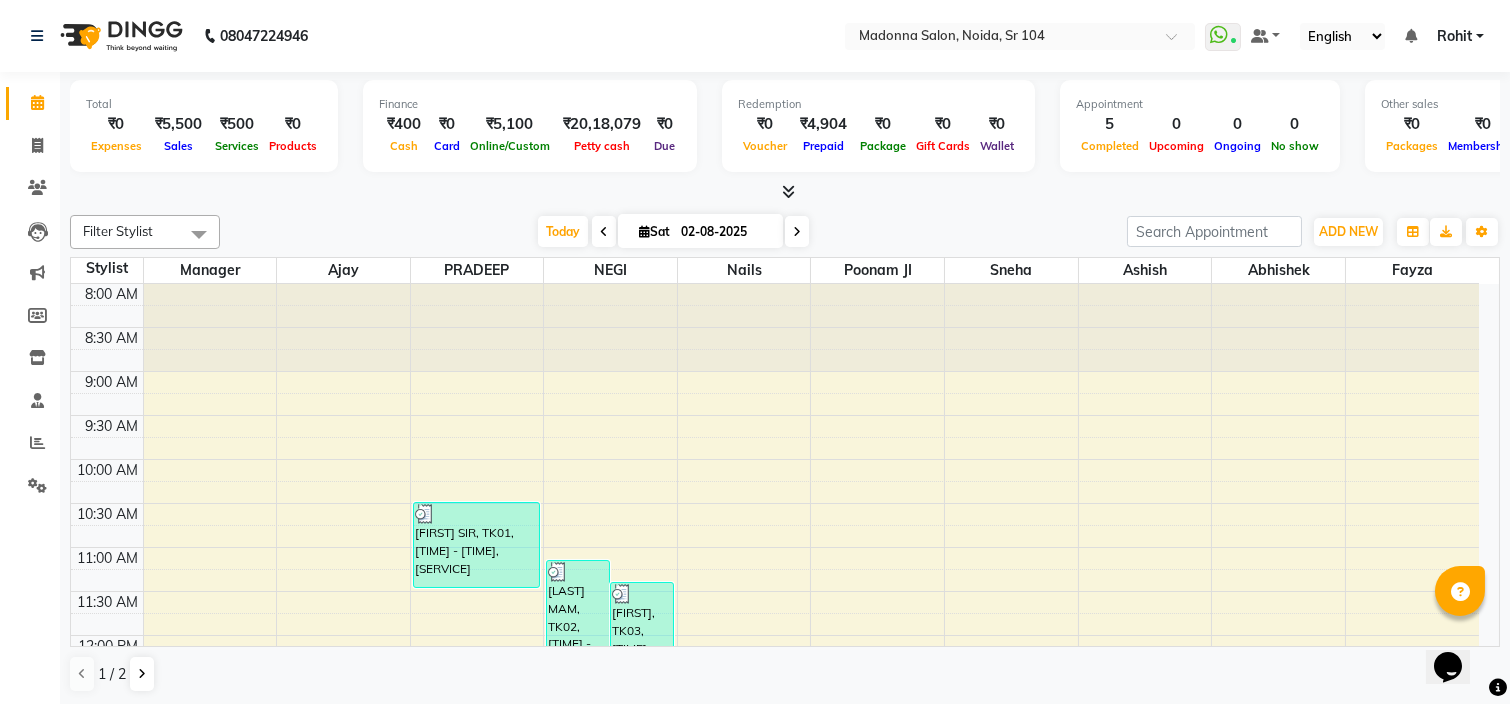 click at bounding box center [785, 192] 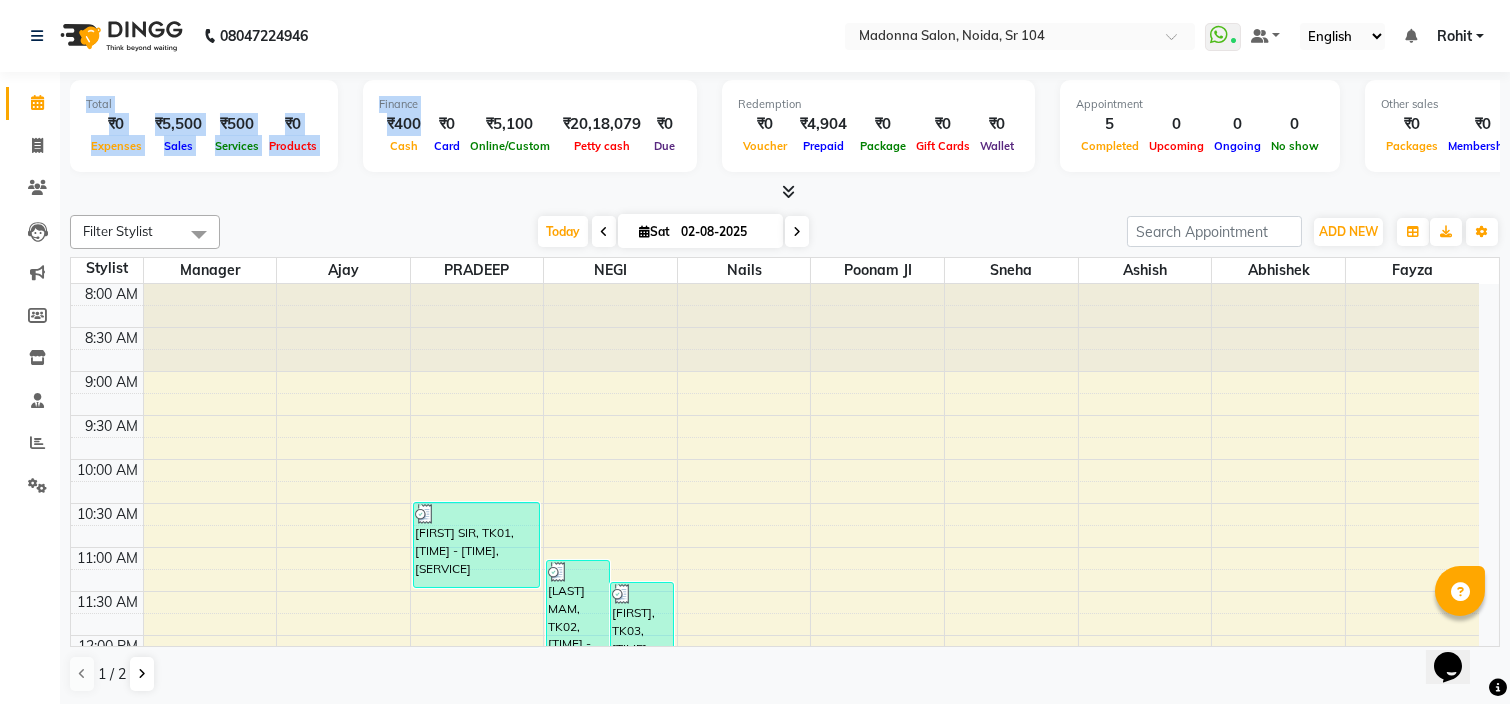 drag, startPoint x: 85, startPoint y: 100, endPoint x: 365, endPoint y: 153, distance: 284.97192 